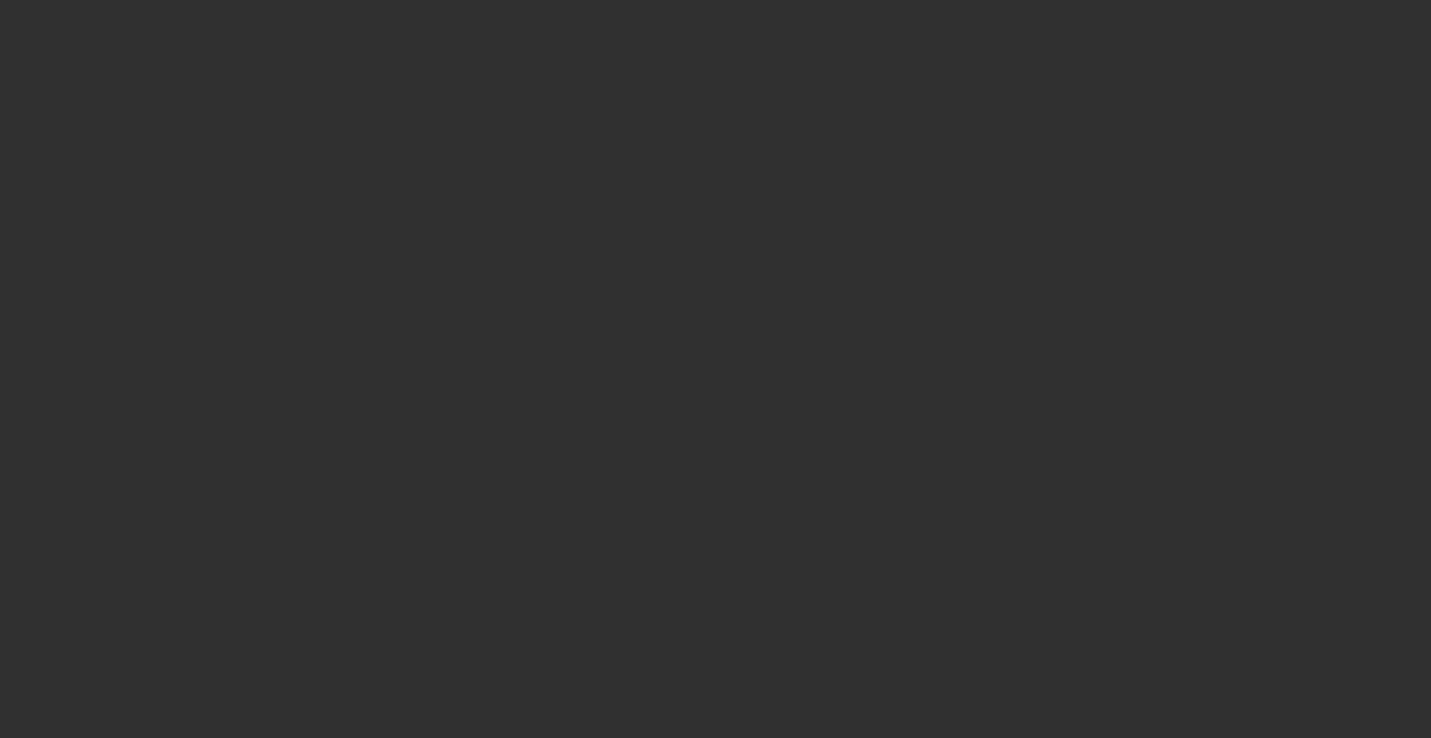 scroll, scrollTop: 0, scrollLeft: 0, axis: both 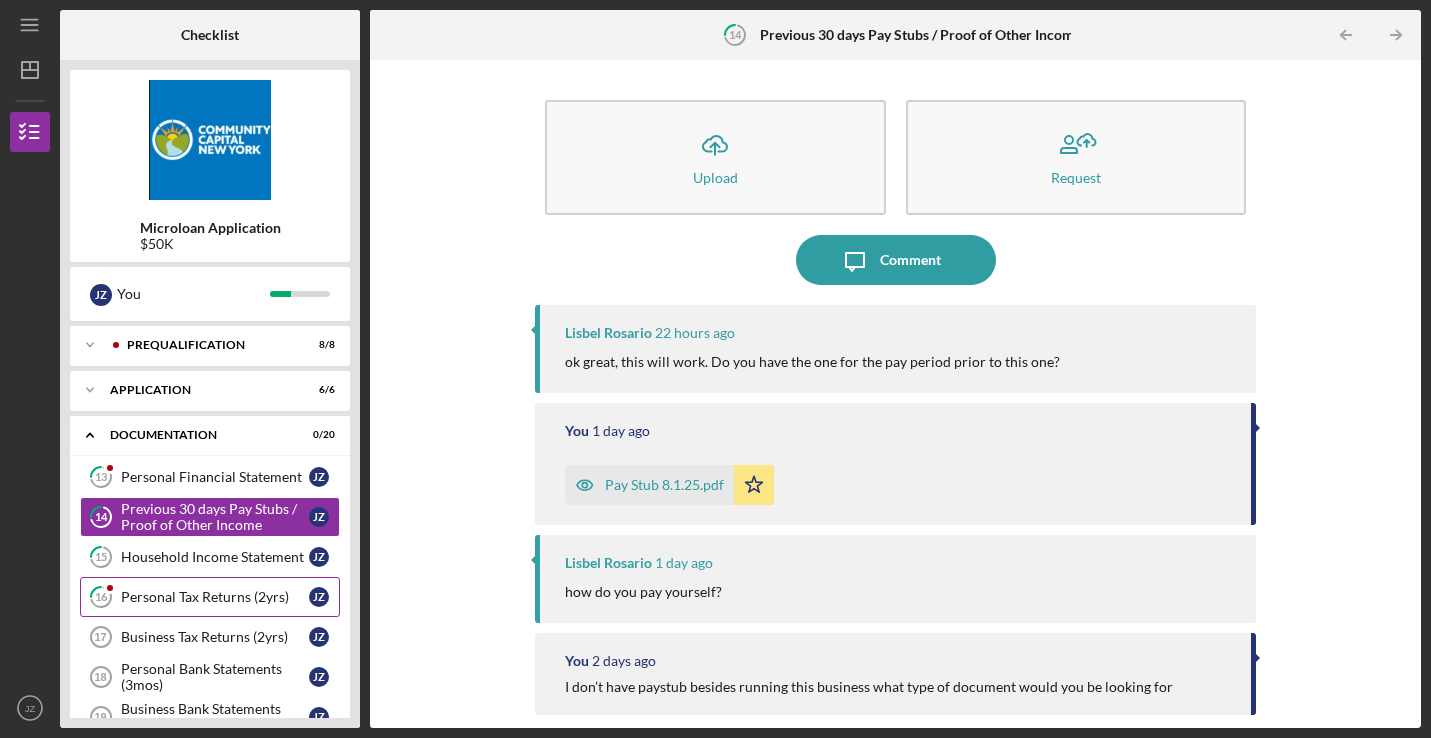 click on "Personal Tax Returns (2yrs)" at bounding box center (215, 597) 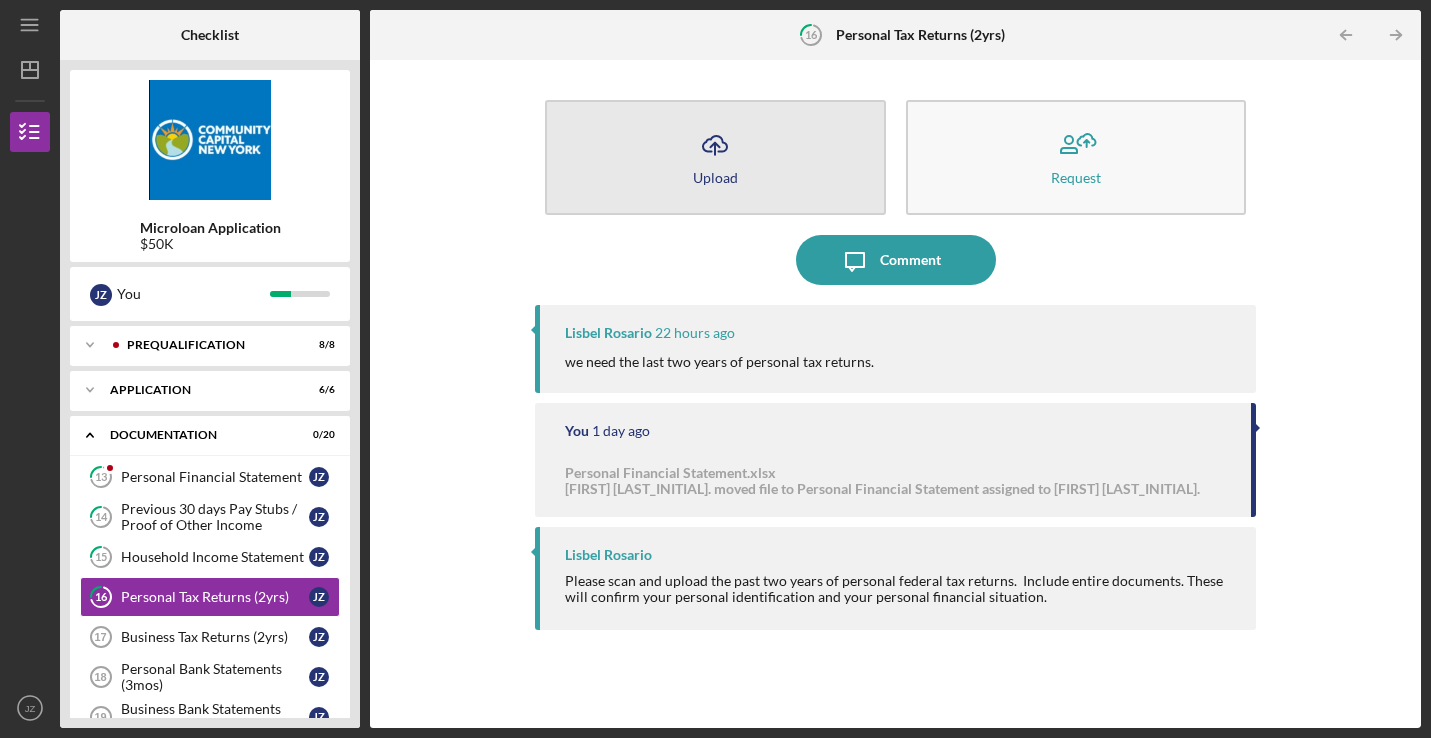 click on "Icon/Upload Upload" at bounding box center (715, 157) 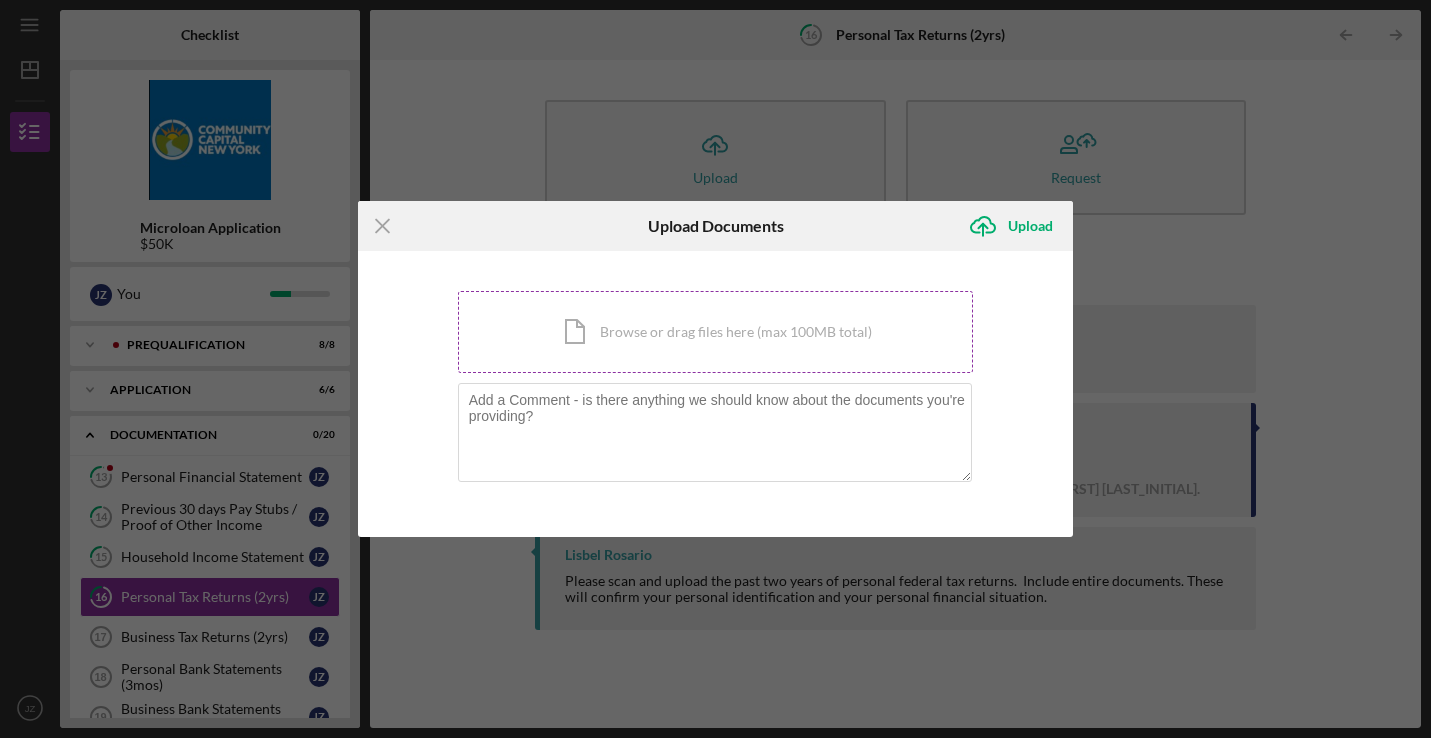 click on "Icon/Document Browse or drag files here (max 100MB total) Tap to choose files or take a photo" at bounding box center (716, 332) 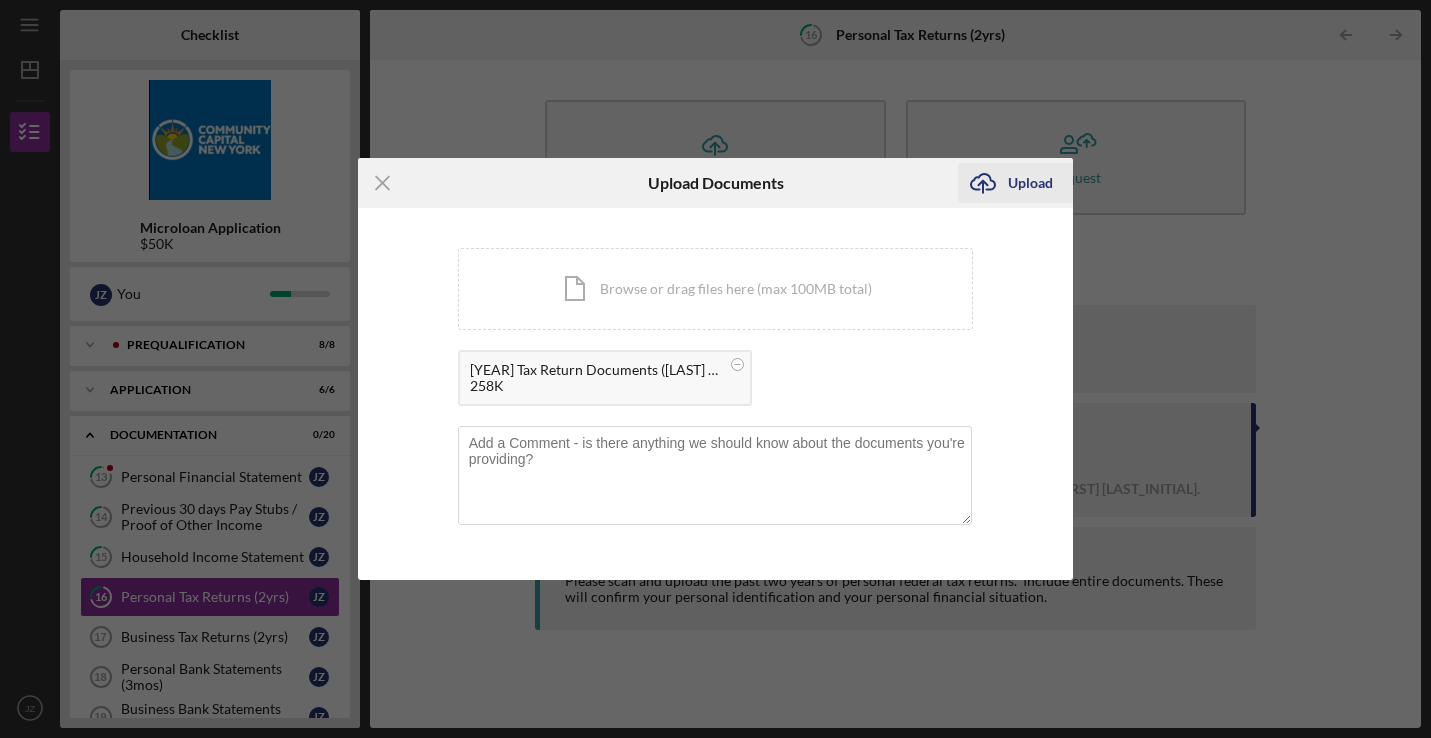 click on "Upload" at bounding box center (1030, 183) 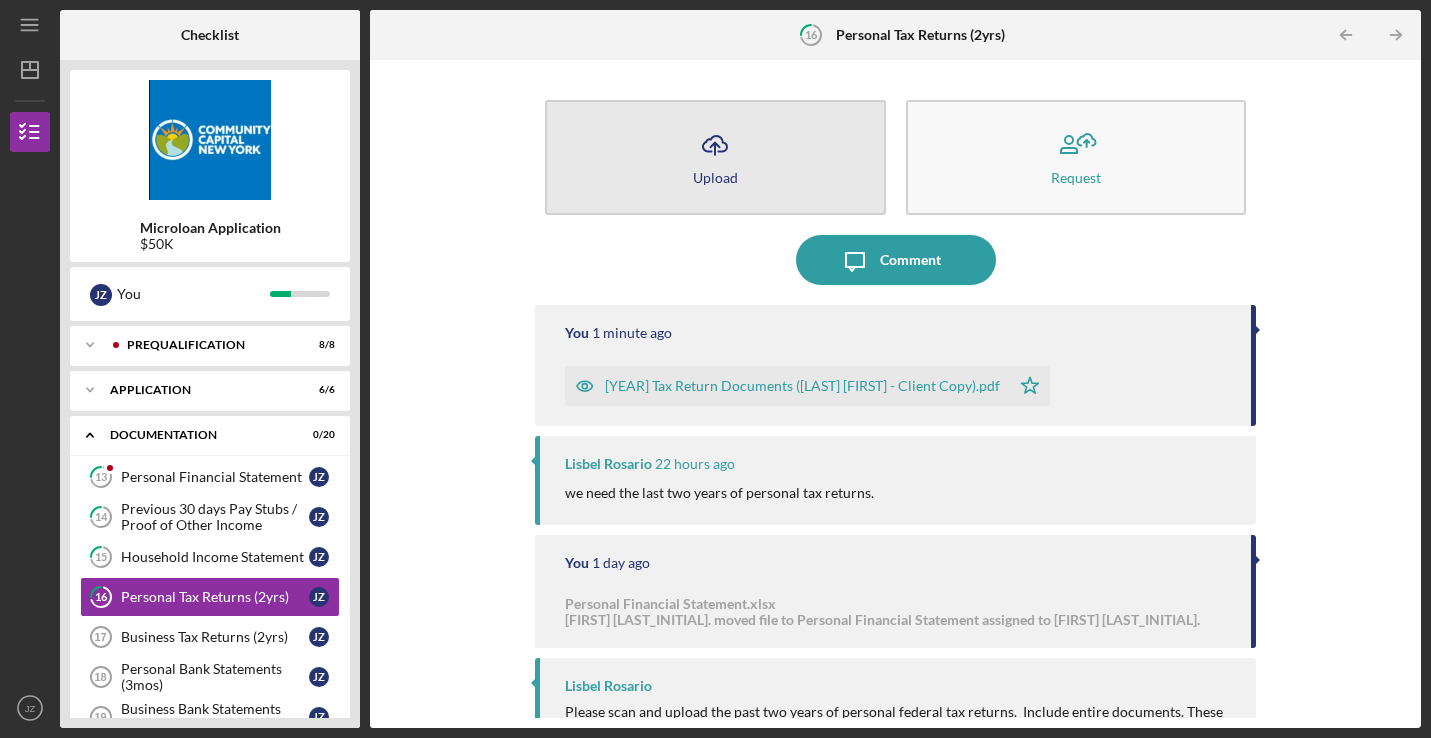 click on "Icon/Upload Upload" at bounding box center (715, 157) 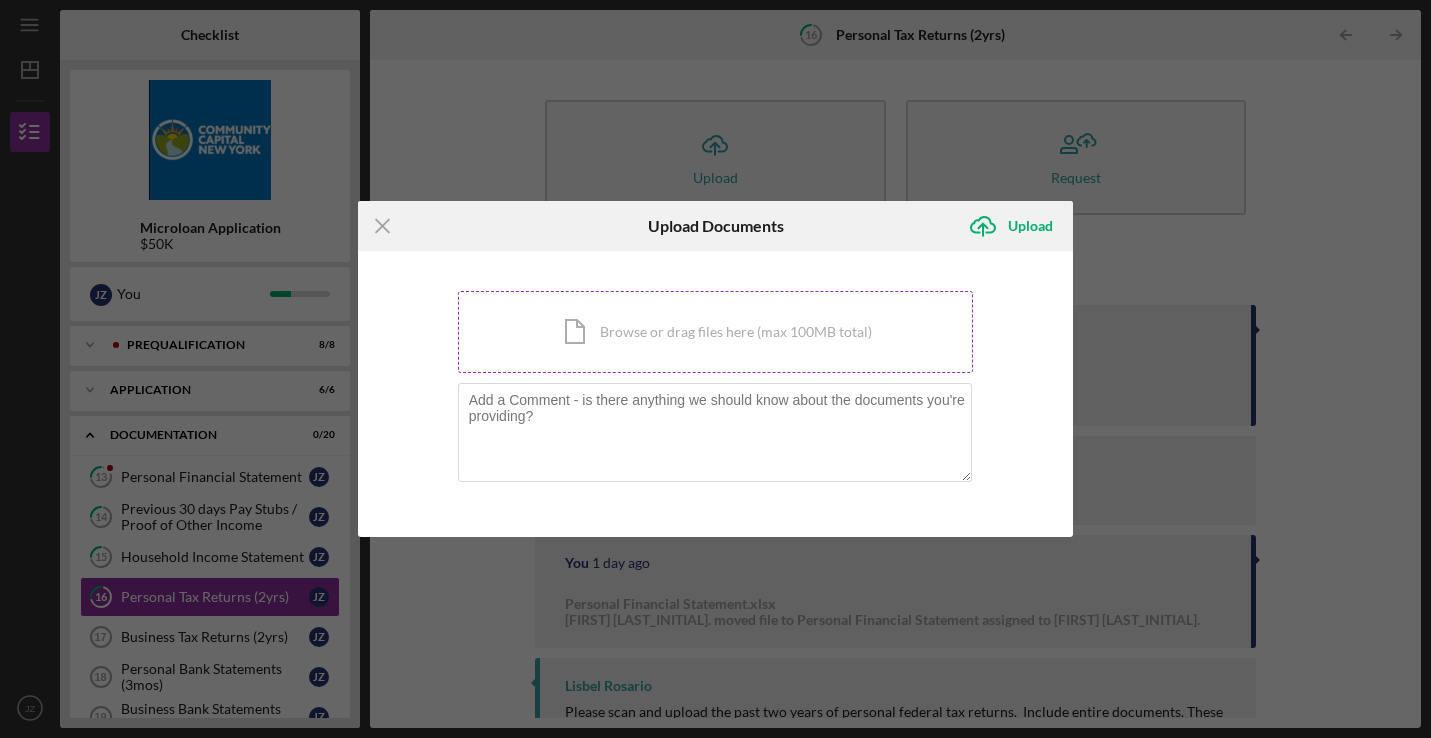 click on "Icon/Document Browse or drag files here (max 100MB total) Tap to choose files or take a photo" at bounding box center [716, 332] 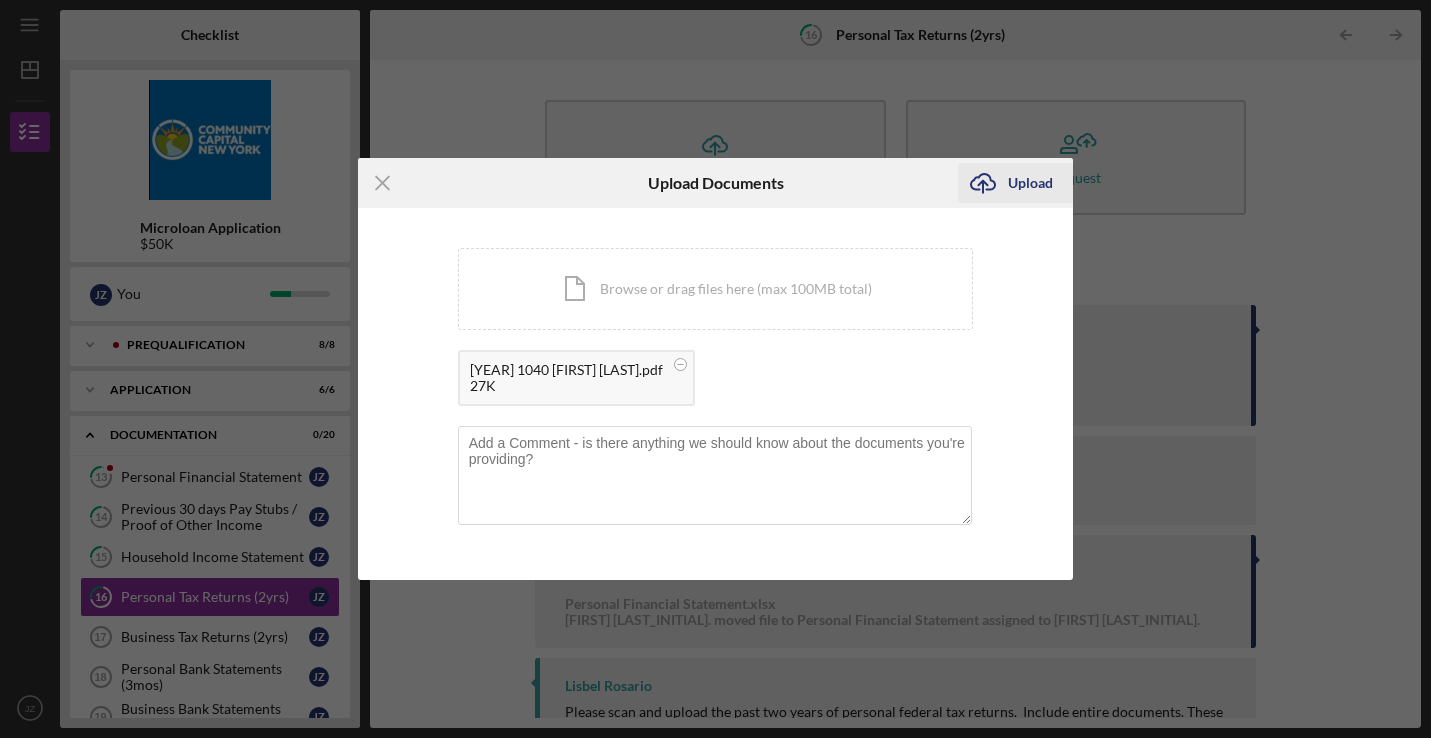 click on "Upload" at bounding box center [1030, 183] 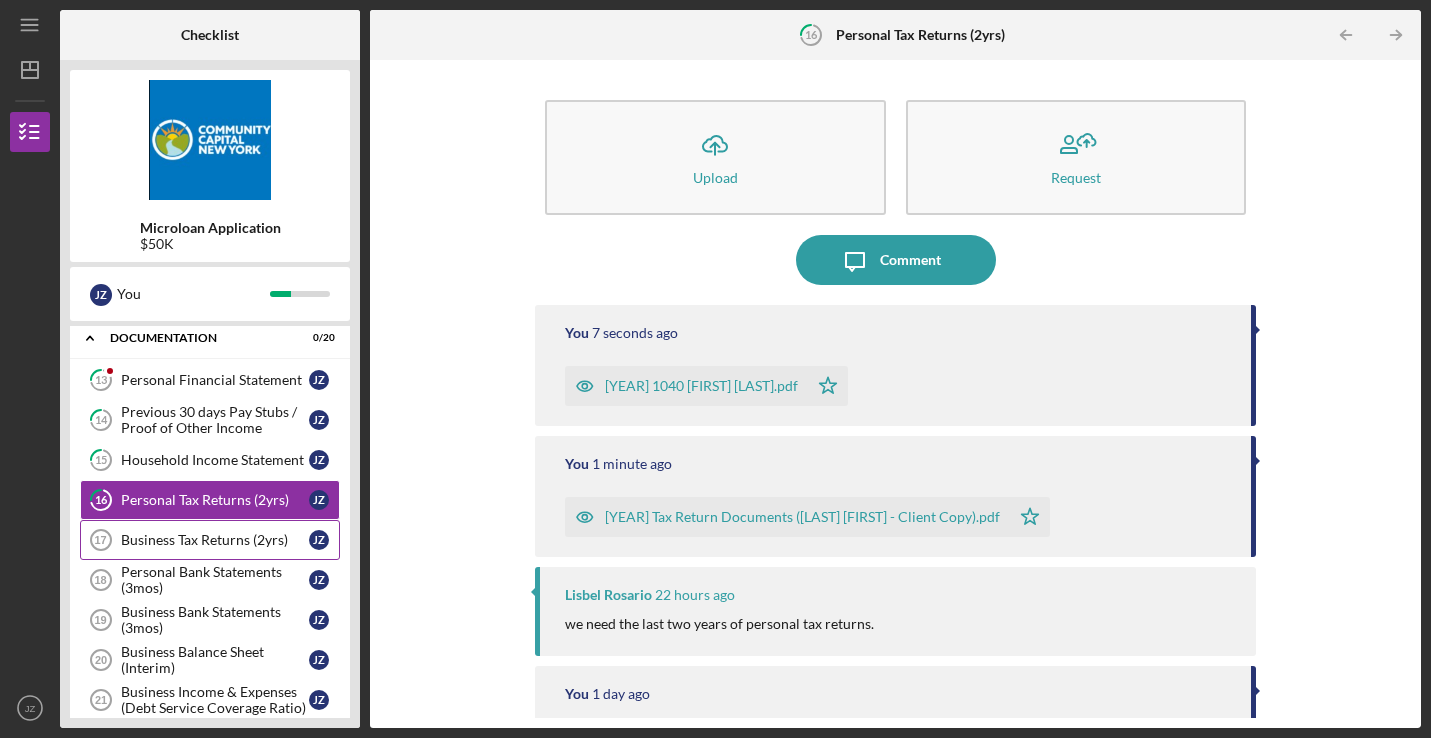 scroll, scrollTop: 100, scrollLeft: 0, axis: vertical 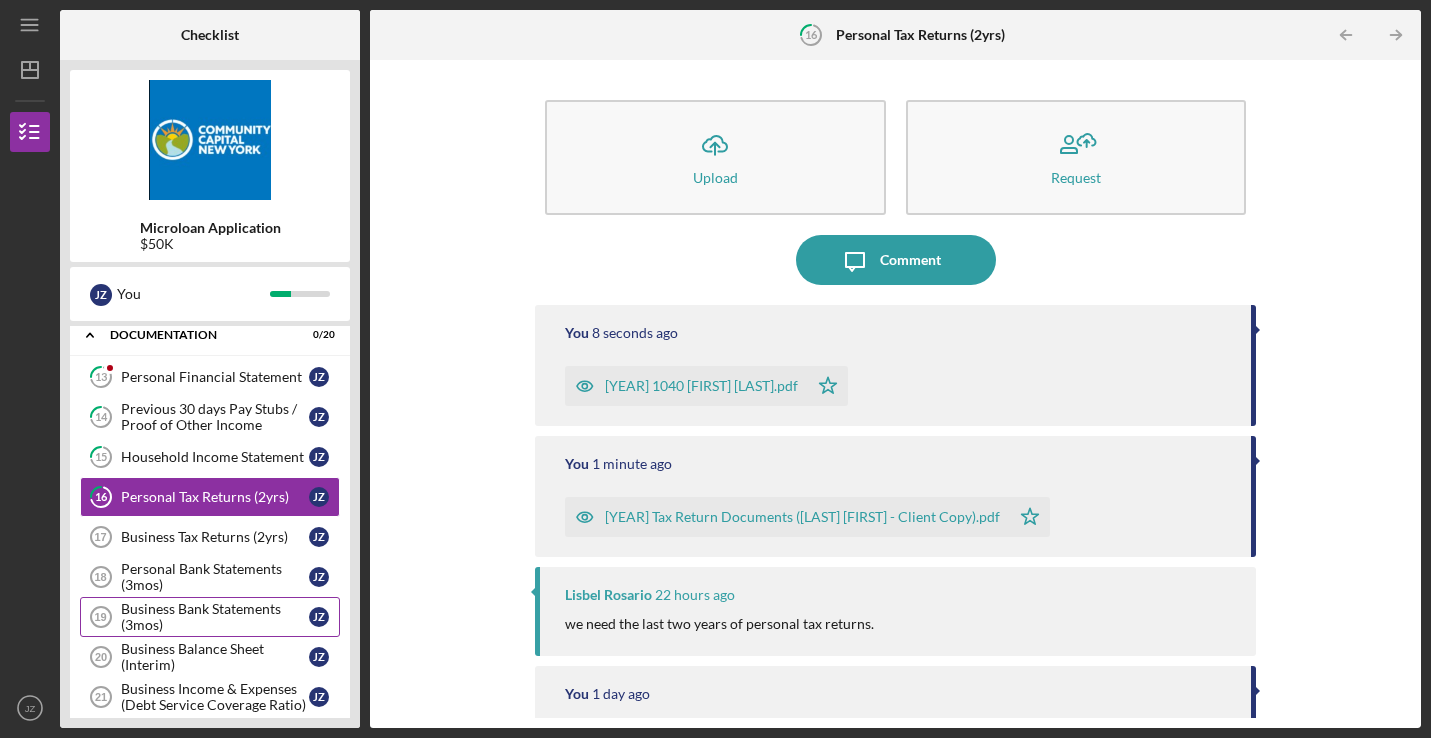 click on "Business Bank Statements (3mos)" at bounding box center (215, 617) 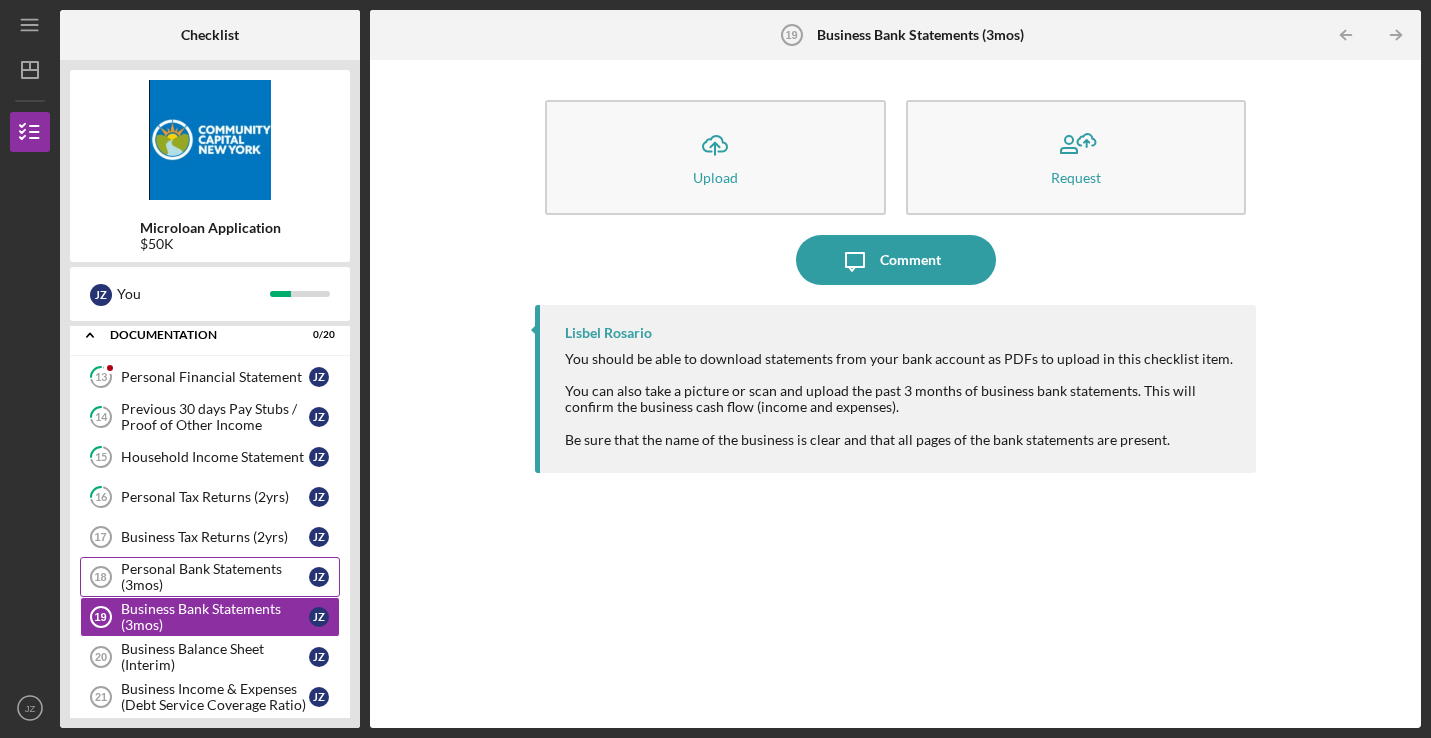 click on "Personal Bank Statements (3mos)" at bounding box center [215, 577] 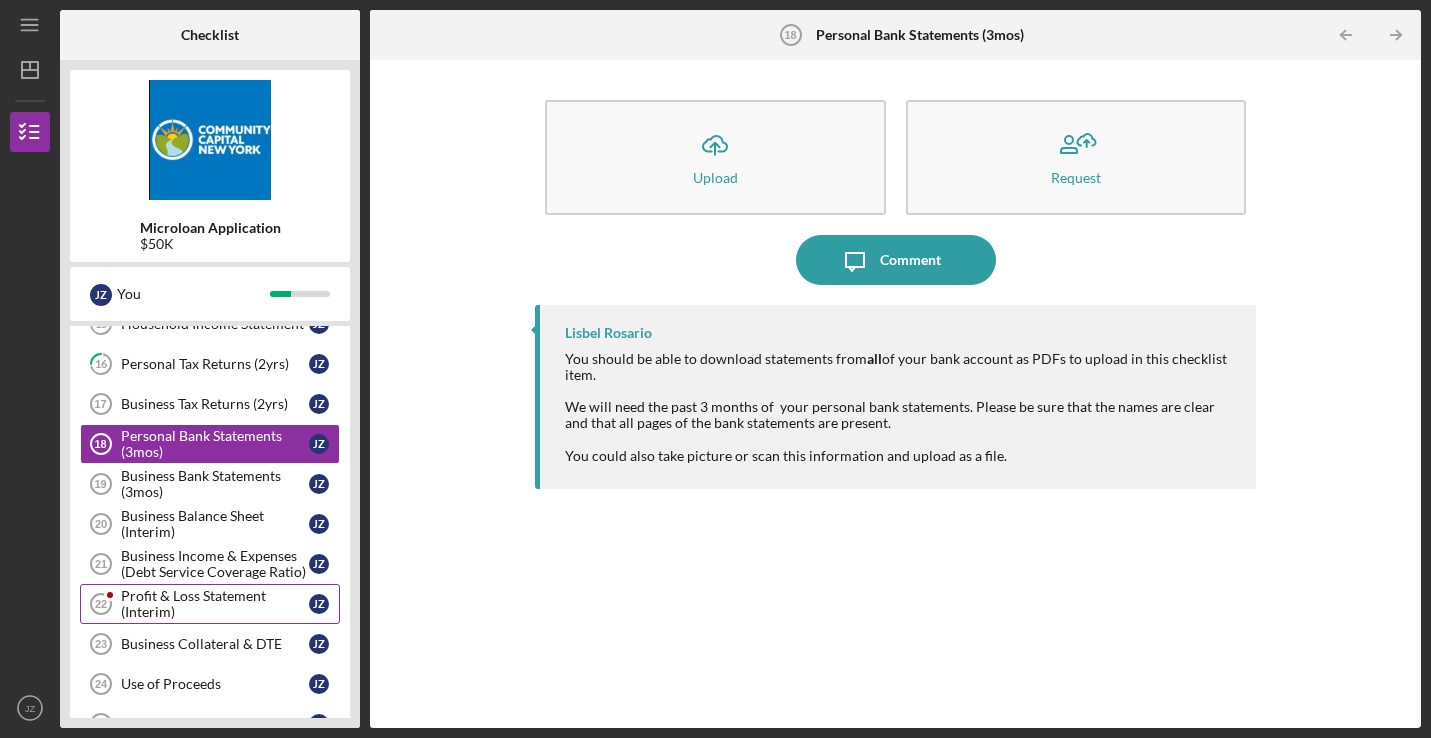 scroll, scrollTop: 235, scrollLeft: 0, axis: vertical 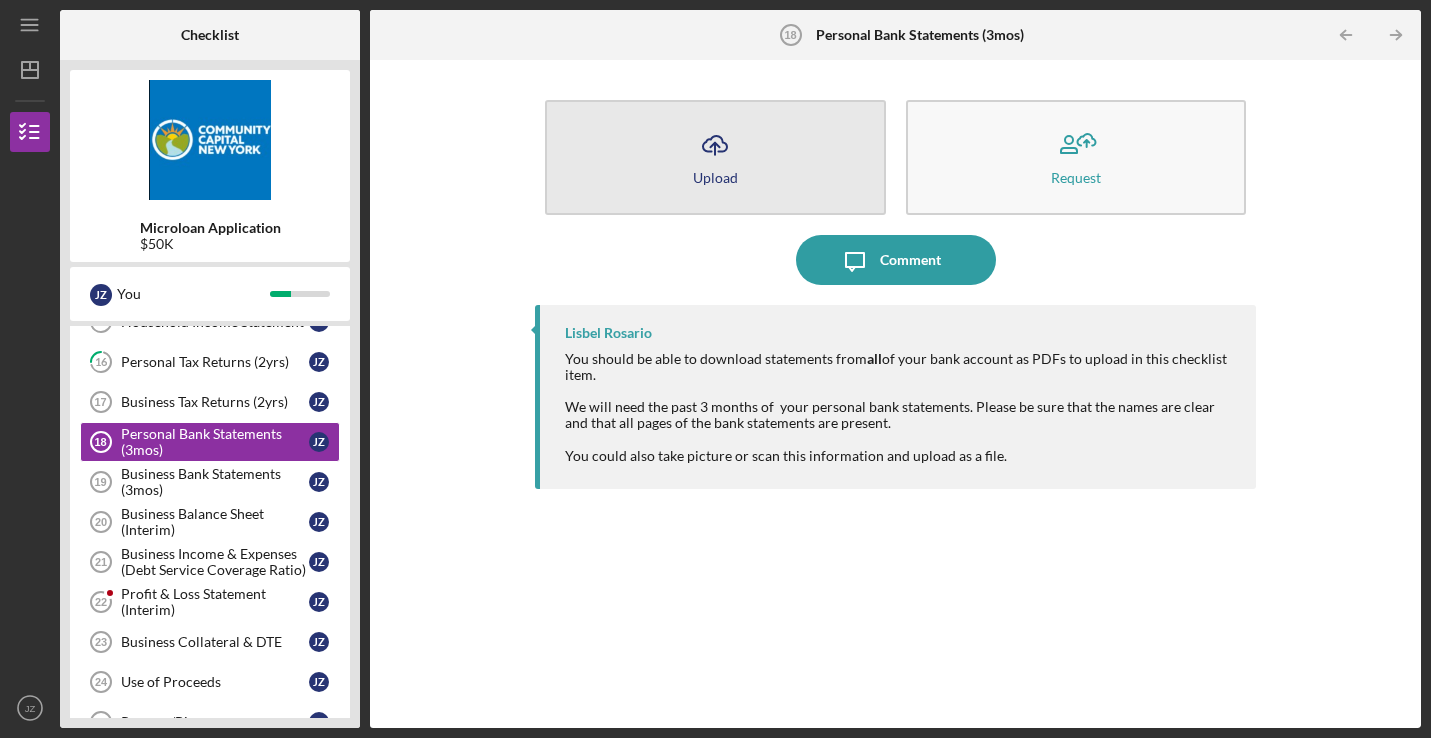 click on "Icon/Upload" 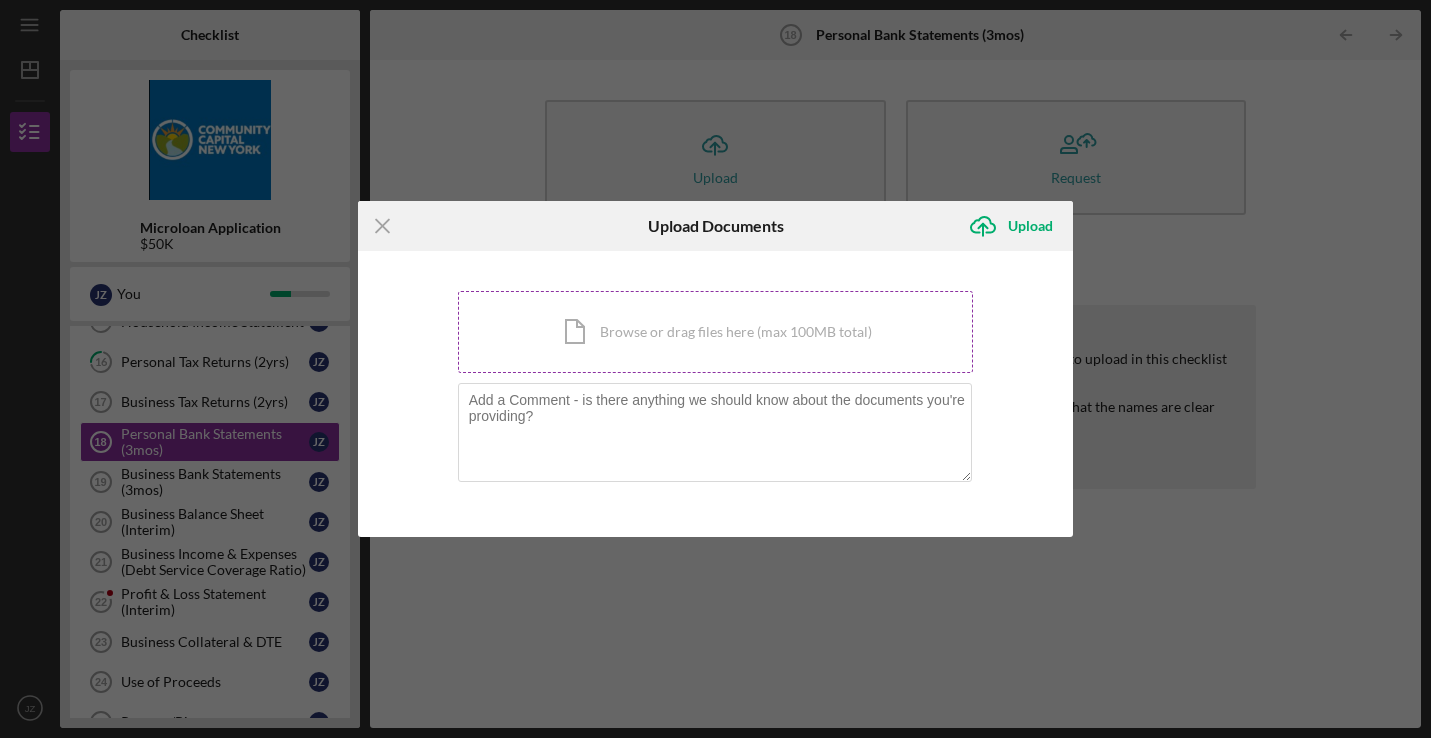 click on "Icon/Document Browse or drag files here (max 100MB total) Tap to choose files or take a photo" at bounding box center [716, 332] 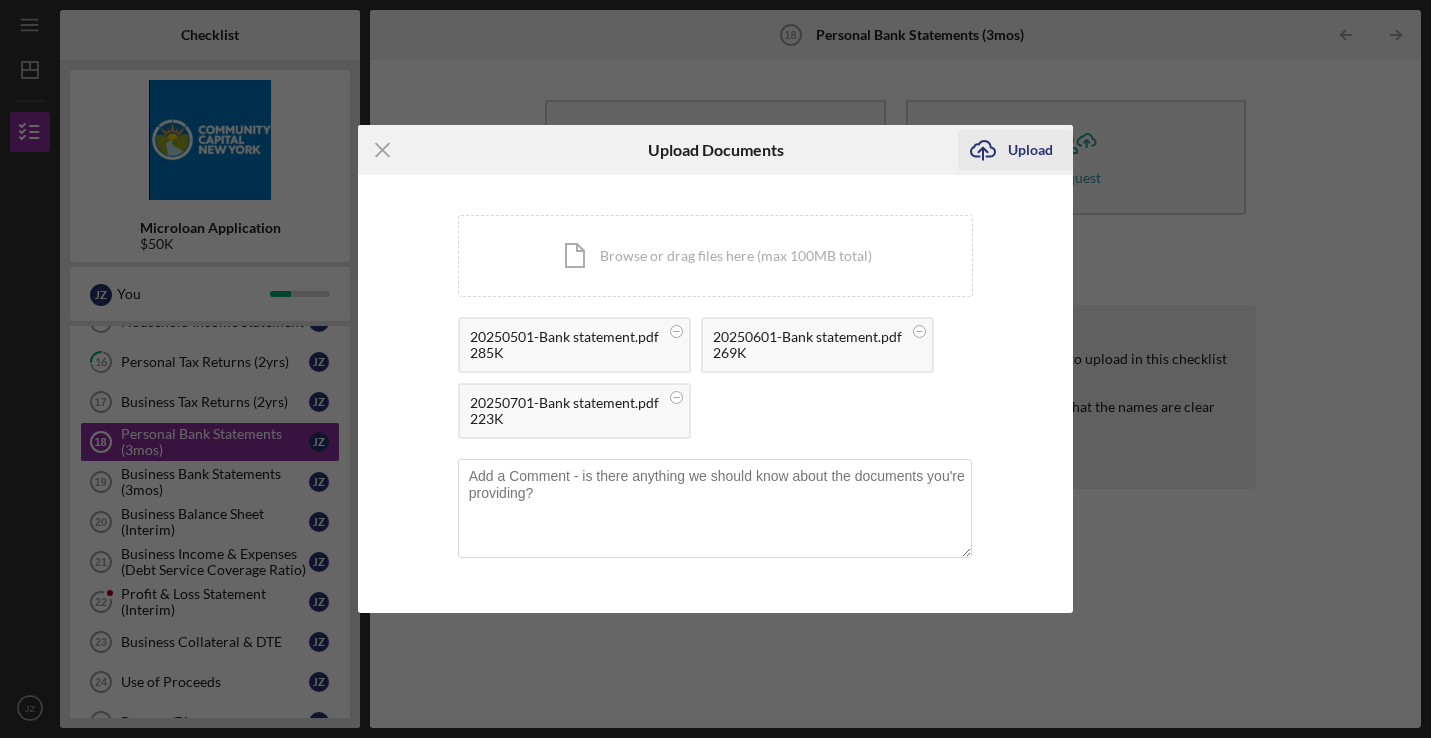 click on "Upload" at bounding box center [1030, 150] 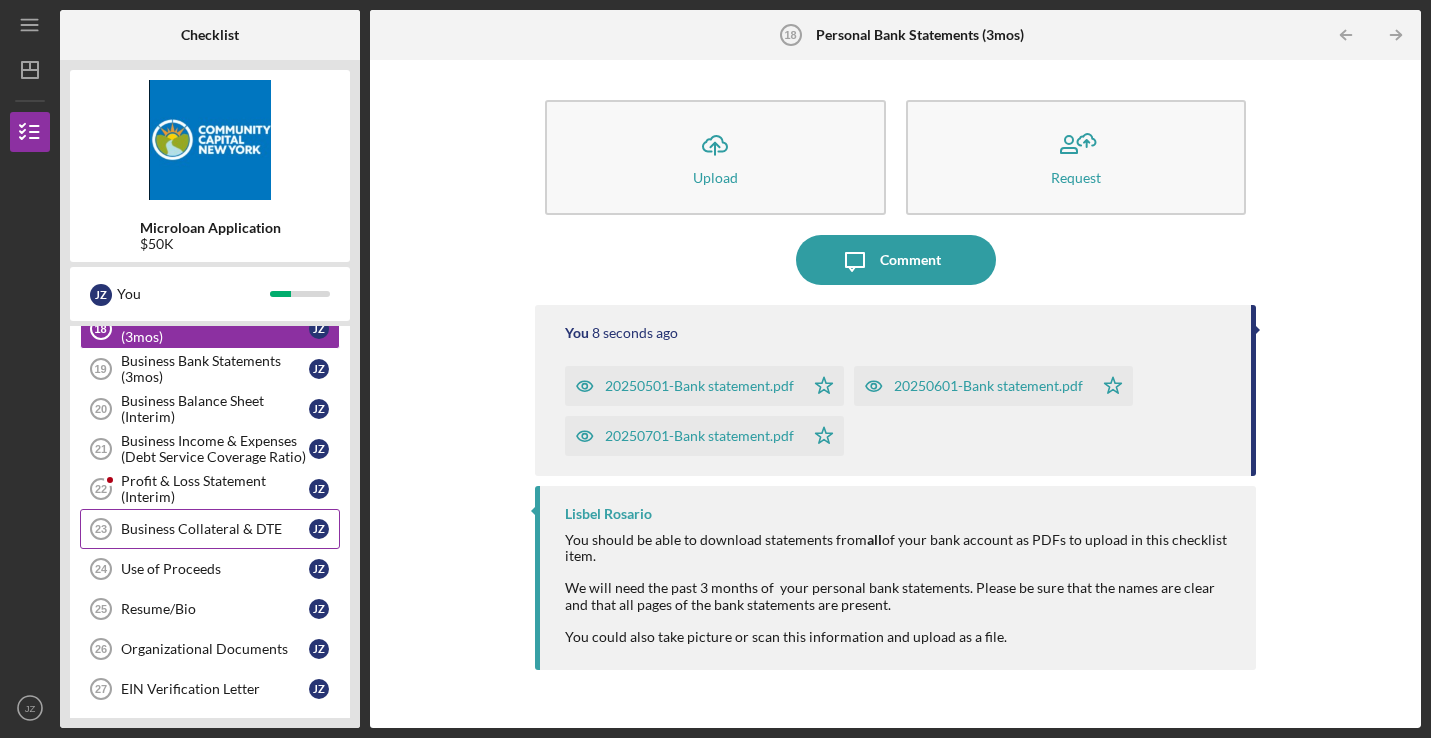 scroll, scrollTop: 350, scrollLeft: 0, axis: vertical 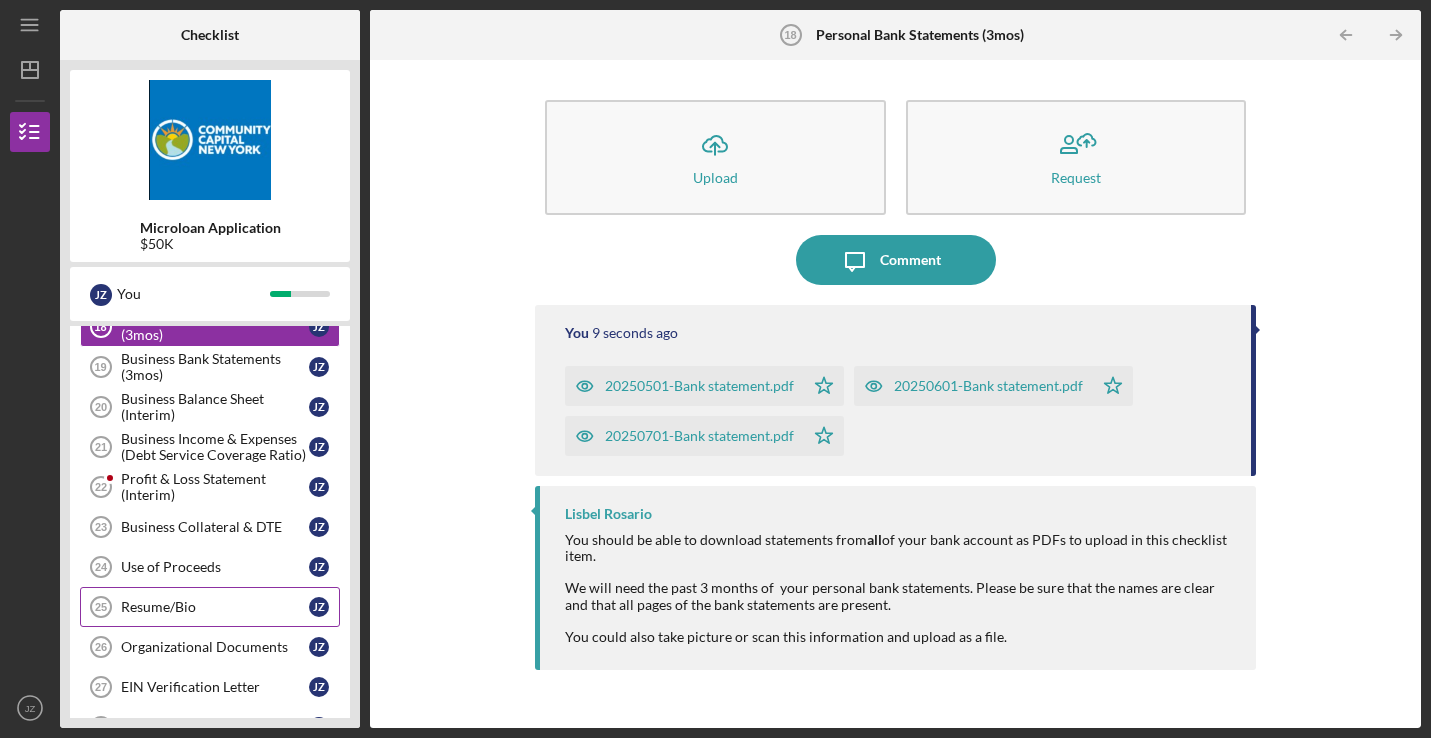 click on "Resume/Bio" at bounding box center (215, 607) 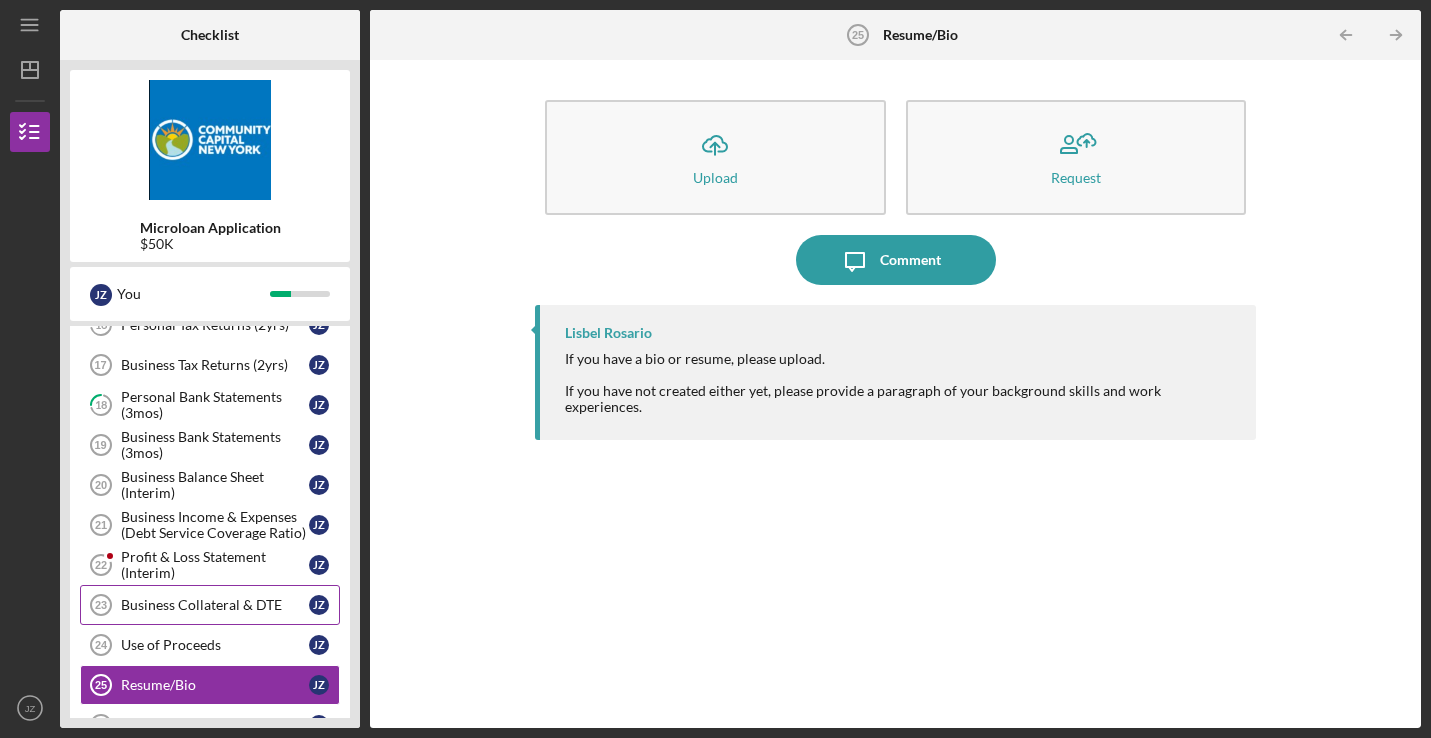 scroll, scrollTop: 275, scrollLeft: 0, axis: vertical 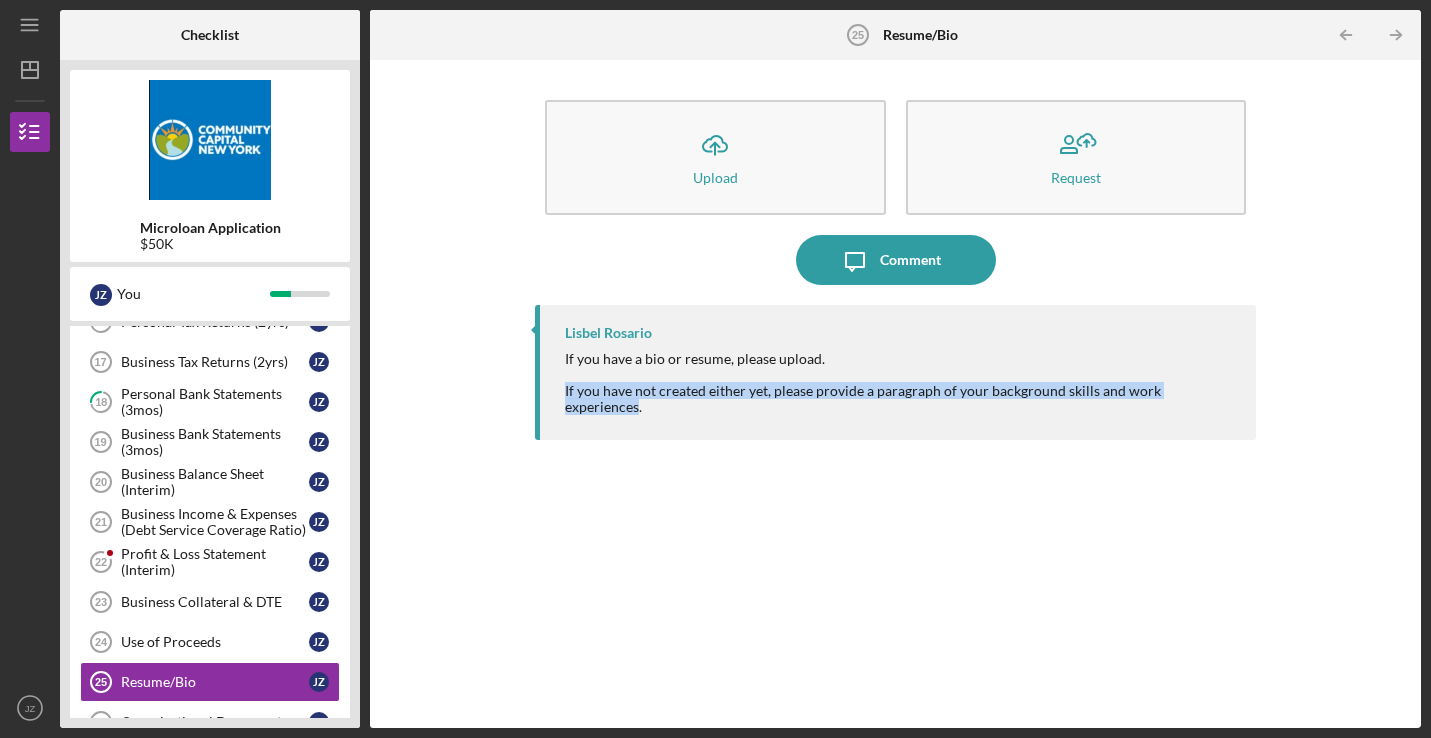 drag, startPoint x: 1223, startPoint y: 390, endPoint x: 559, endPoint y: 387, distance: 664.0068 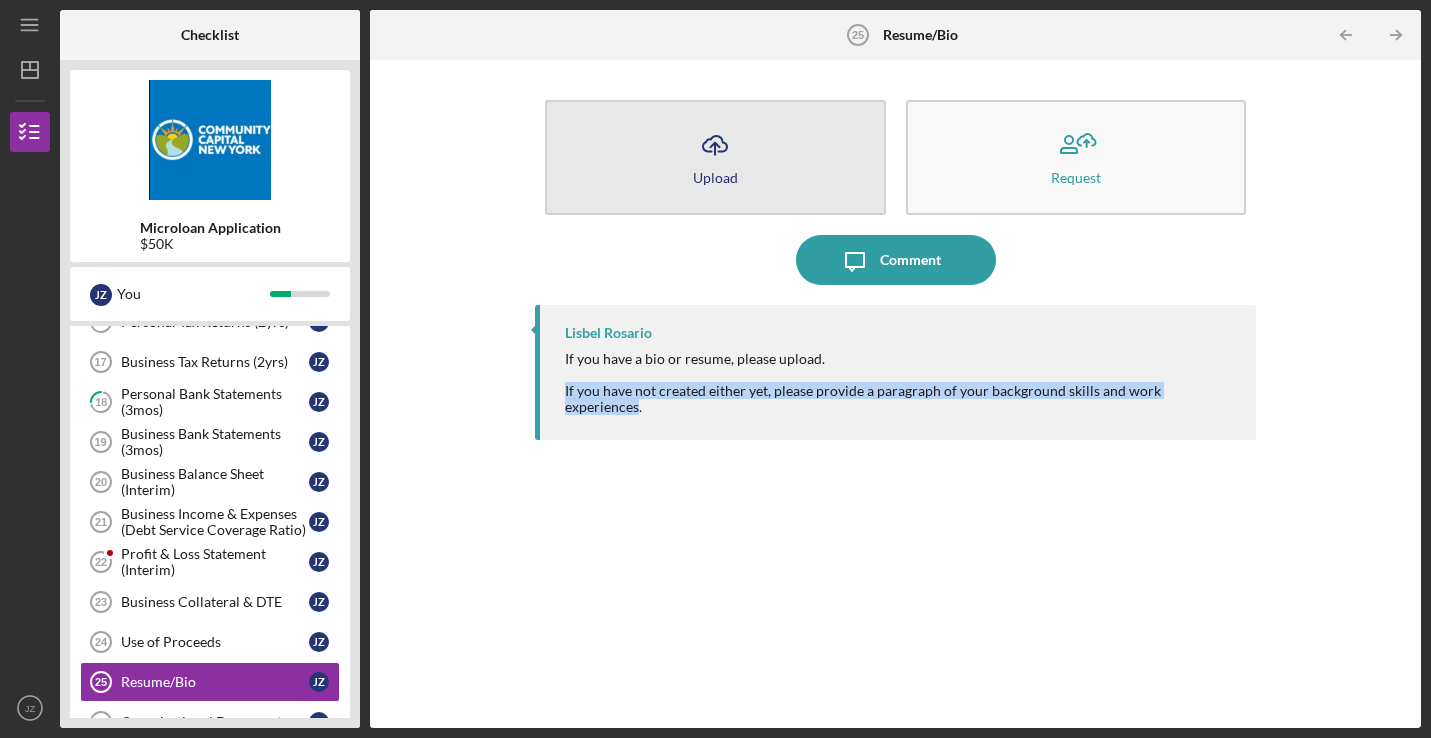 click on "Icon/Upload Upload" at bounding box center (715, 157) 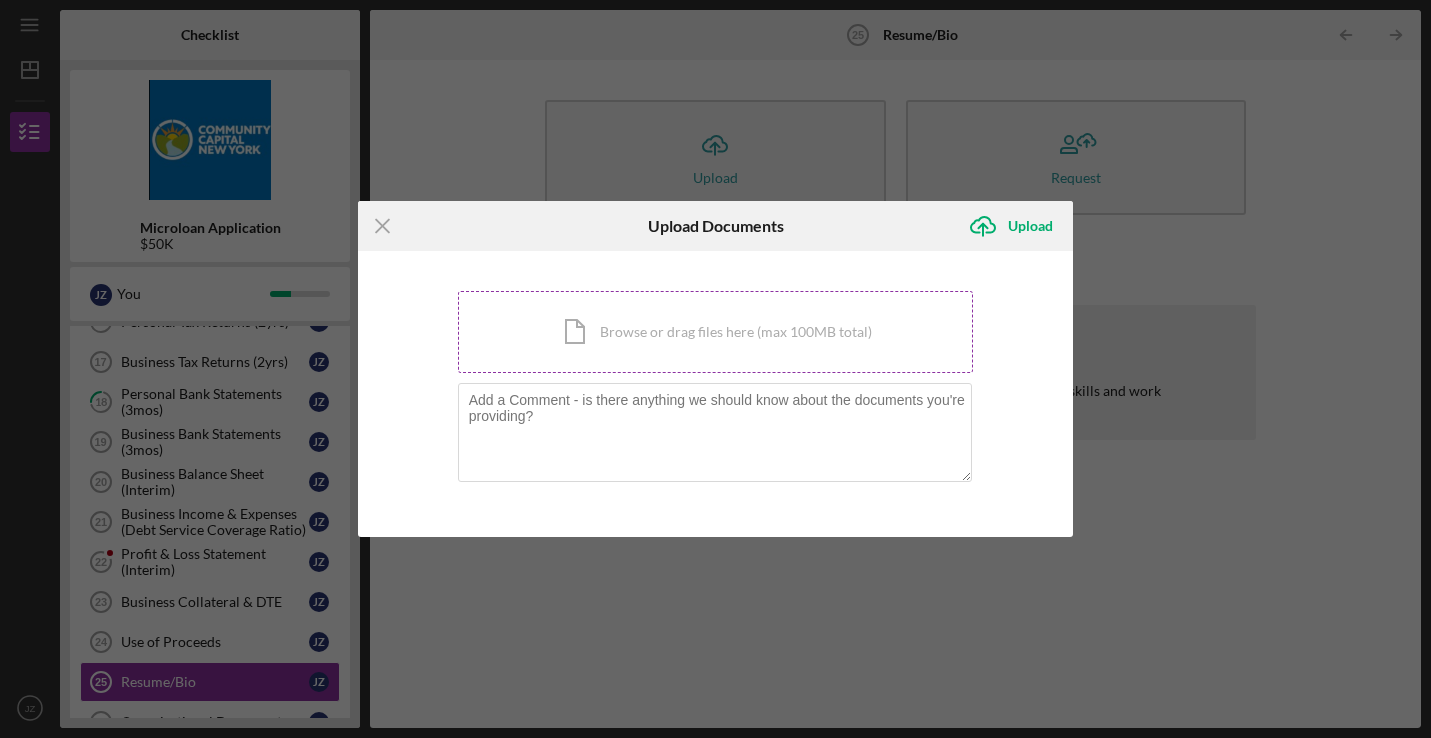 click on "Icon/Document Browse or drag files here (max 100MB total) Tap to choose files or take a photo" at bounding box center (716, 332) 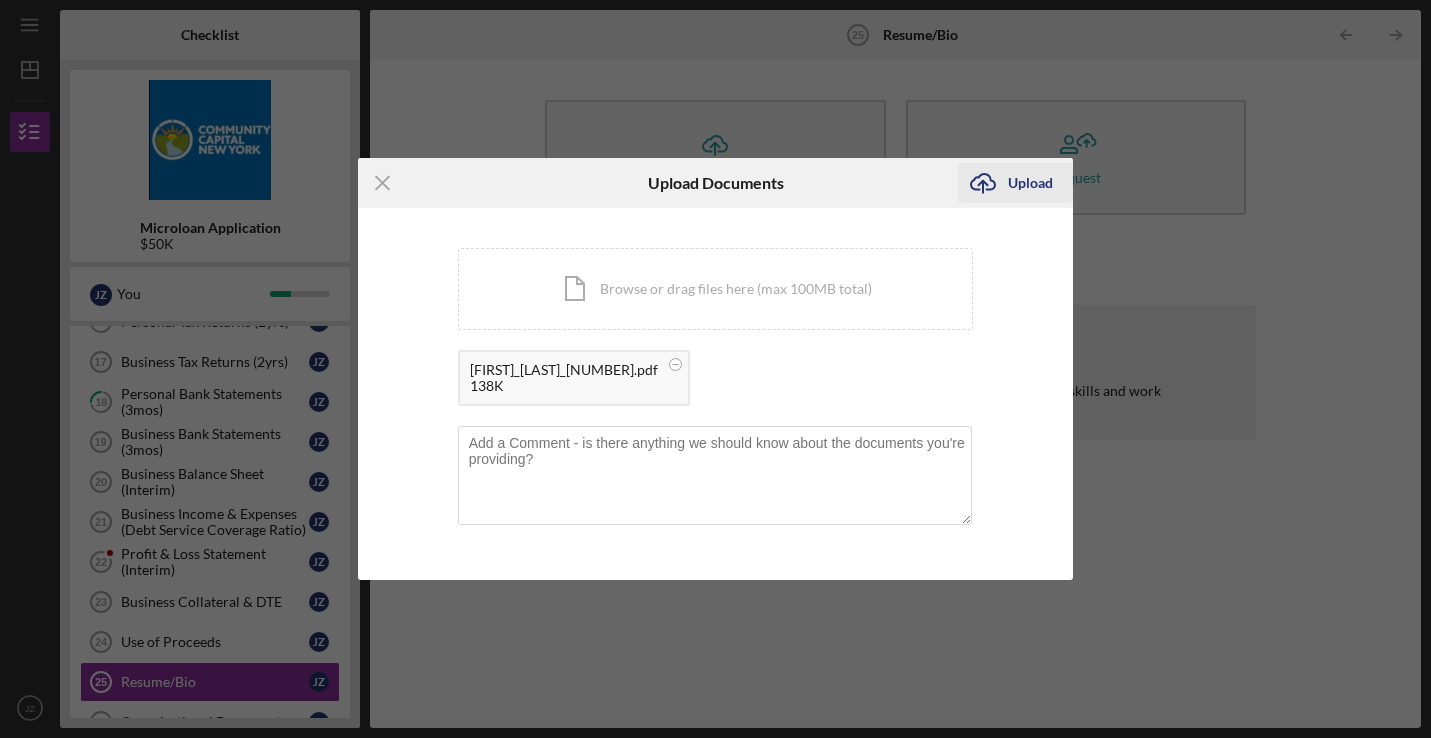 click on "Upload" at bounding box center [1030, 183] 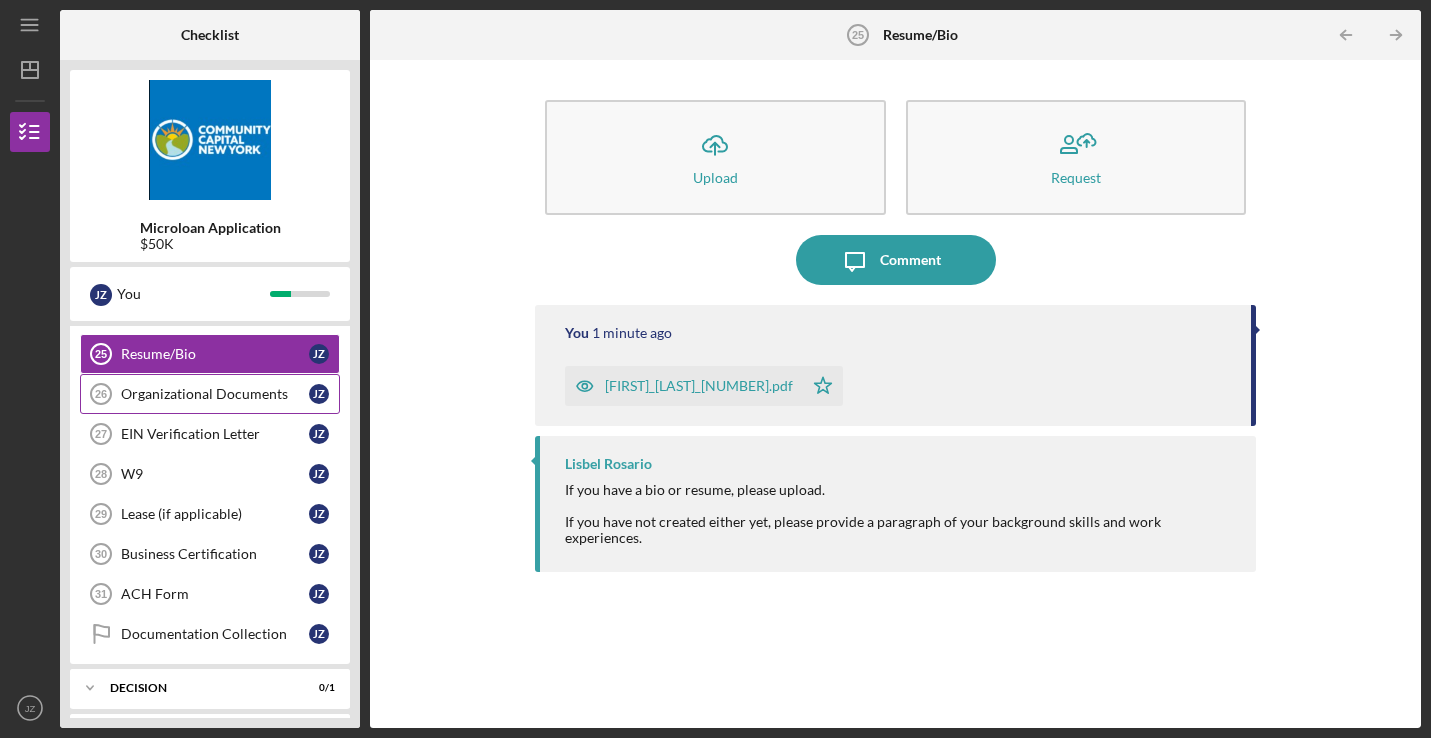 scroll, scrollTop: 605, scrollLeft: 0, axis: vertical 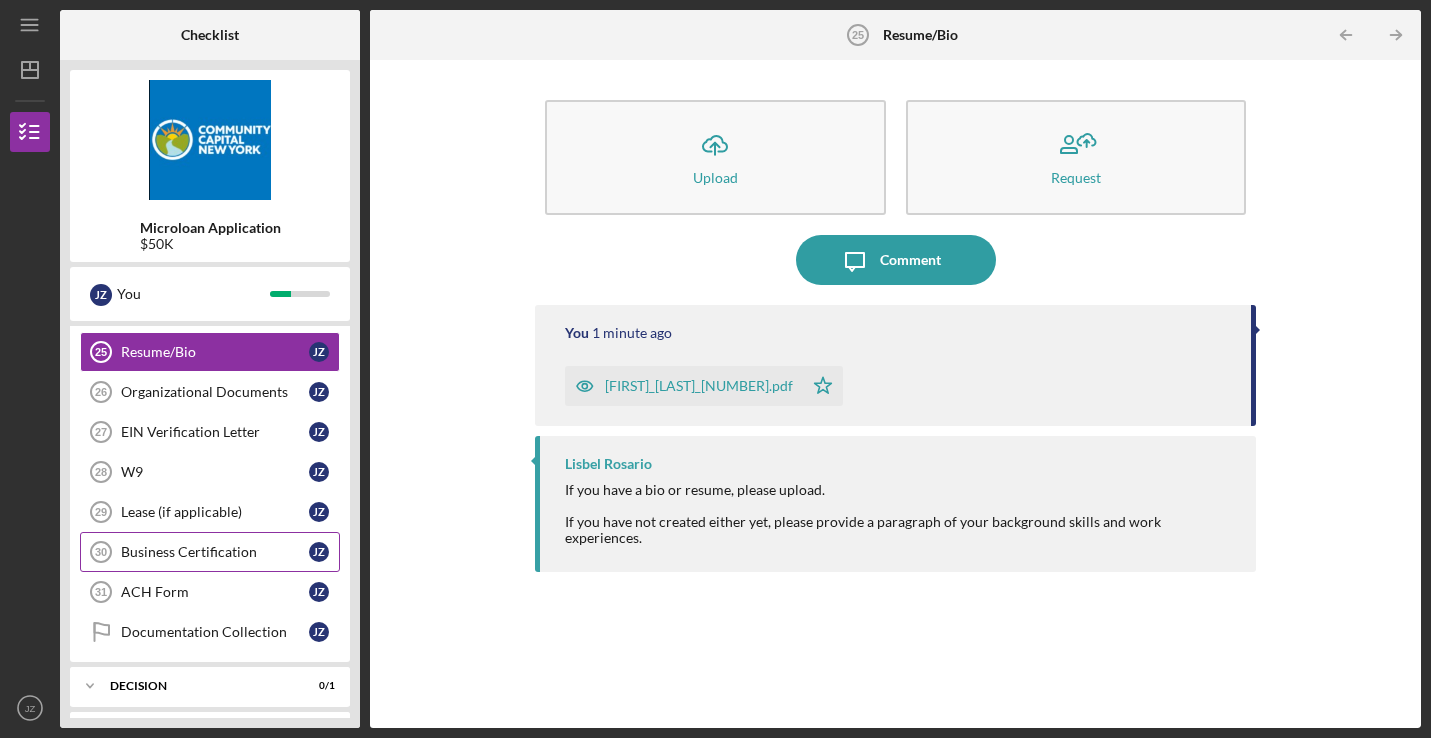click on "Business Certification" at bounding box center (215, 552) 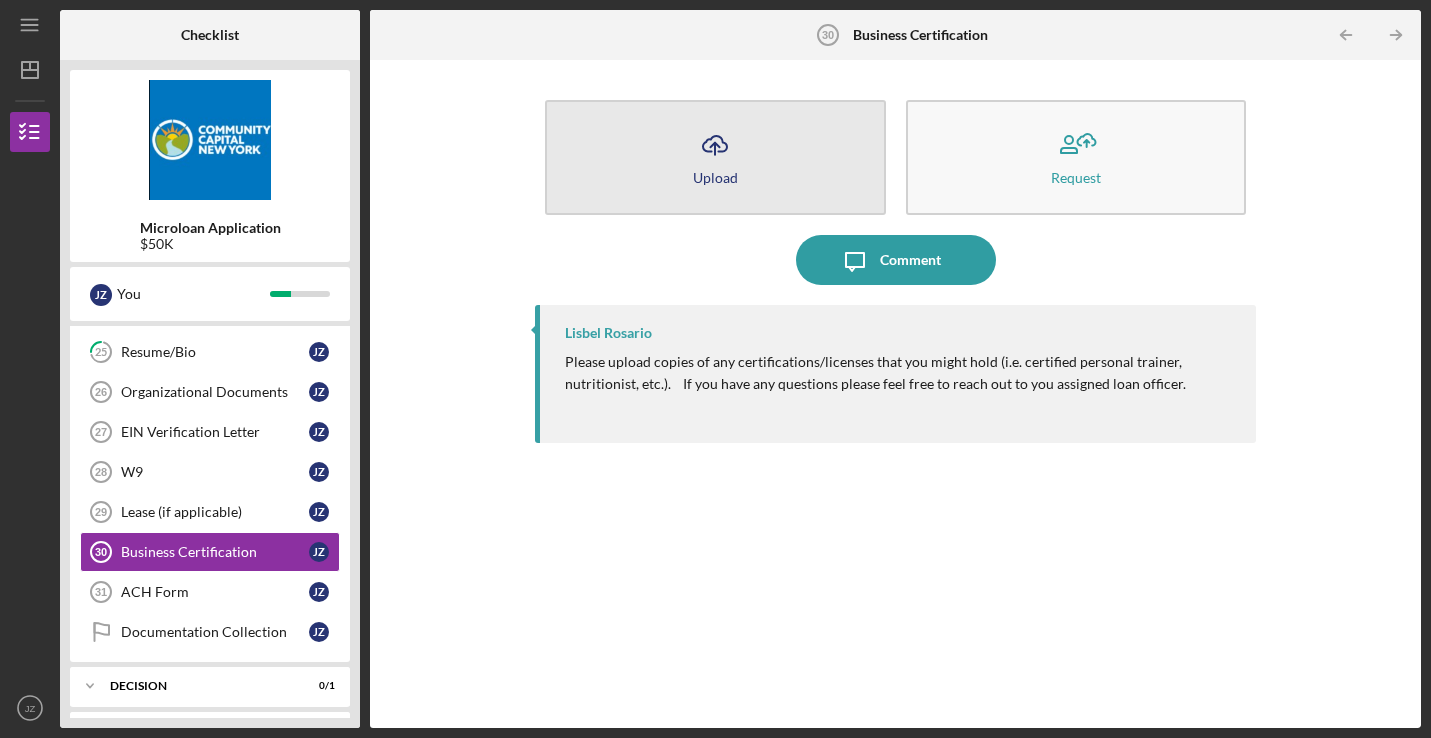 click on "Icon/Upload Upload" at bounding box center [715, 157] 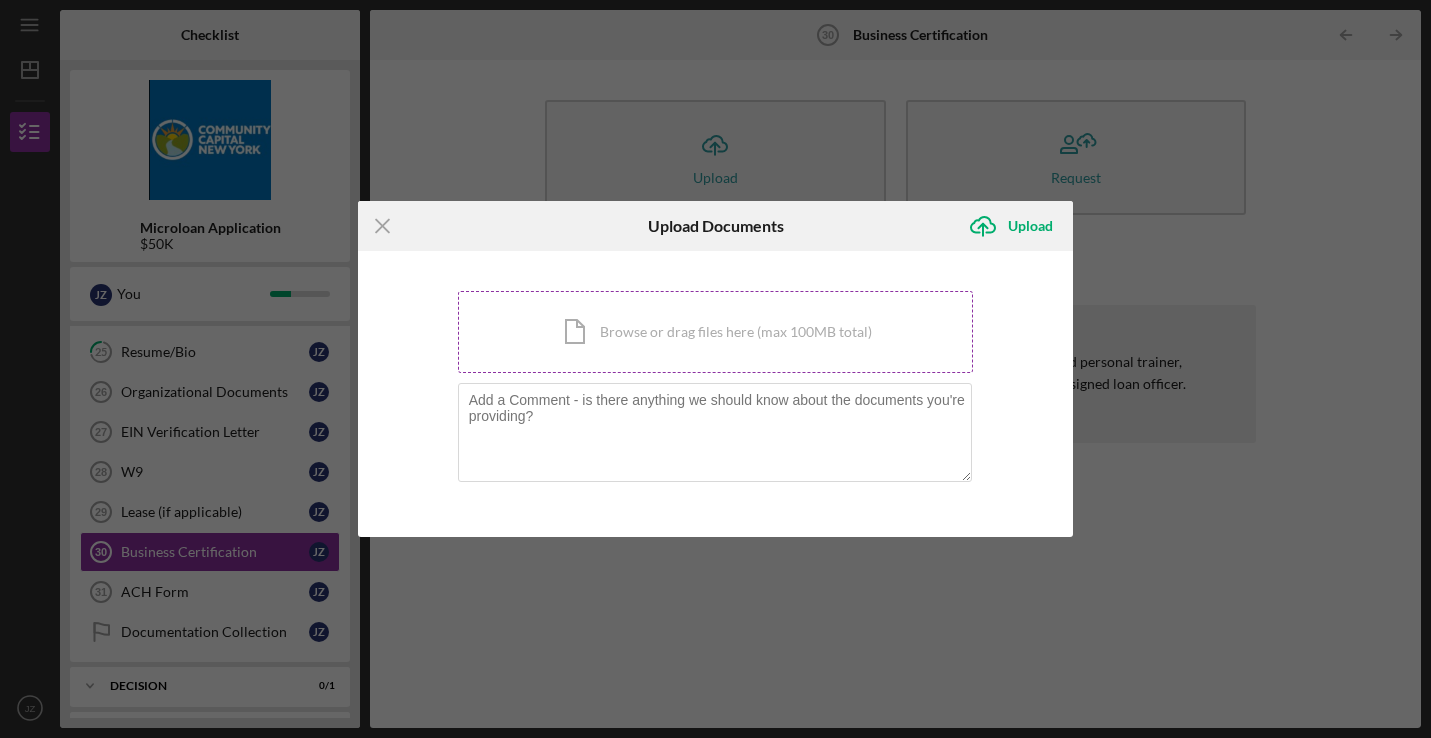 click on "Icon/Document Browse or drag files here (max 100MB total) Tap to choose files or take a photo" at bounding box center [716, 332] 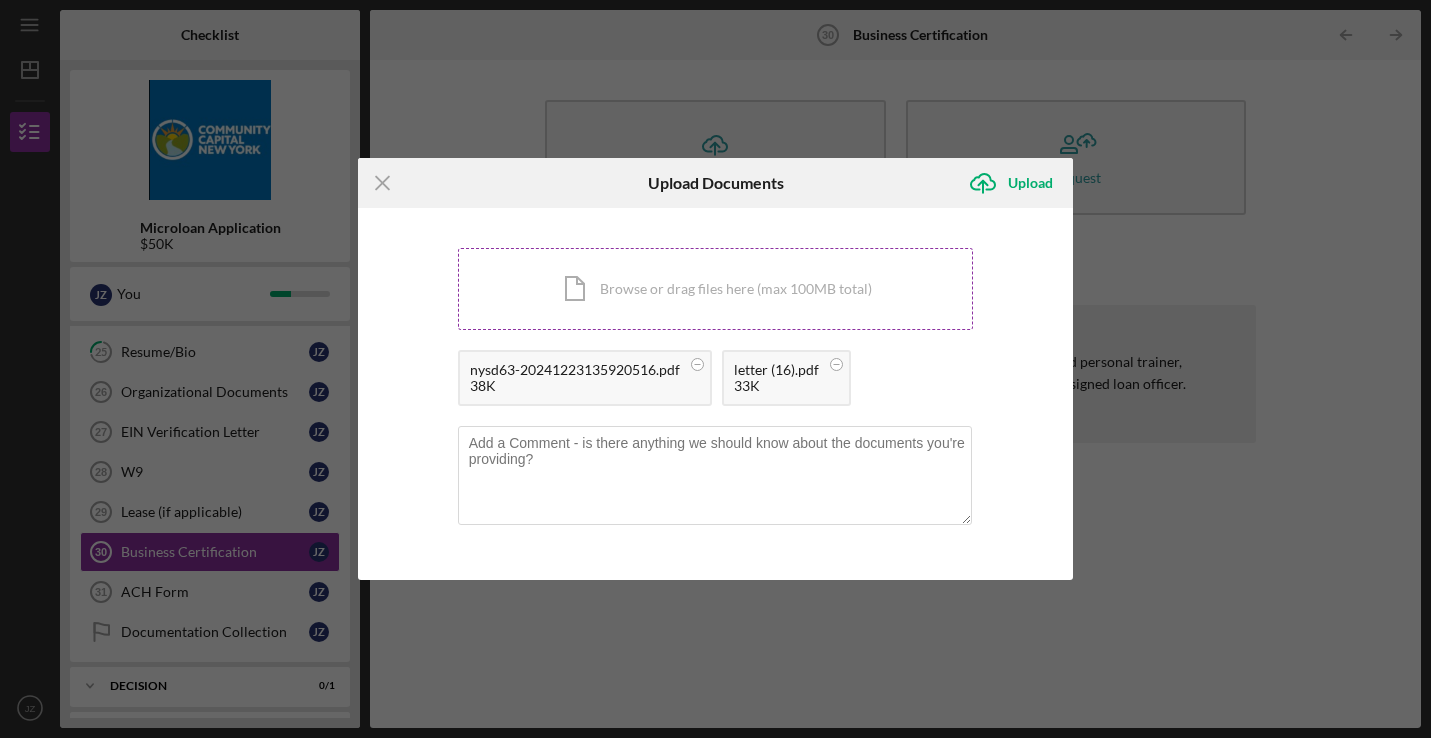 click on "Icon/Document Browse or drag files here (max 100MB total) Tap to choose files or take a photo" at bounding box center [716, 289] 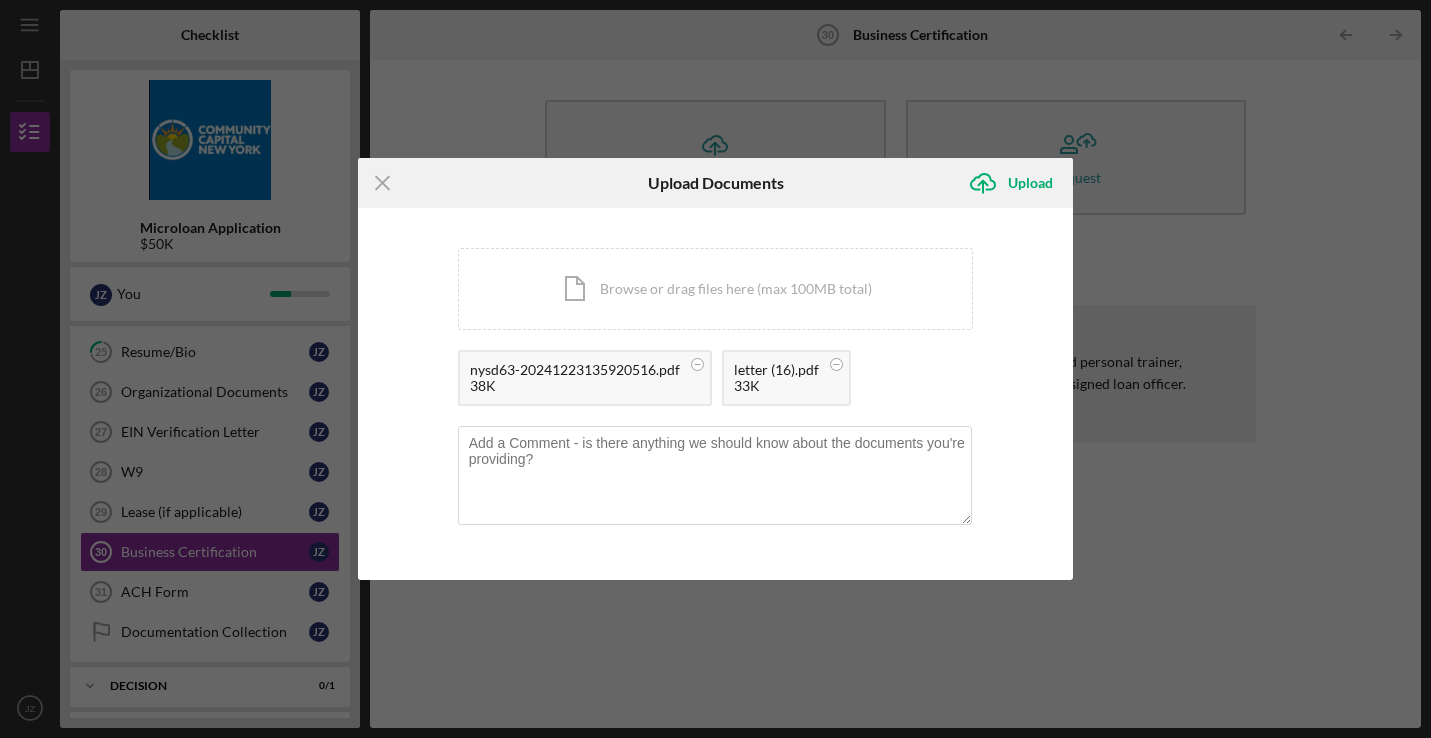 click on "Icon/Menu Close Upload Documents Icon/Upload Upload You're uploading documents related to  Business Certification . Icon/Document Browse or drag files here (max 100MB total) Tap to choose files or take a photo nysd63-20241223135920516.pdf 38K letter (16).pdf 33K Cancel Icon/Upload Upload" at bounding box center (715, 369) 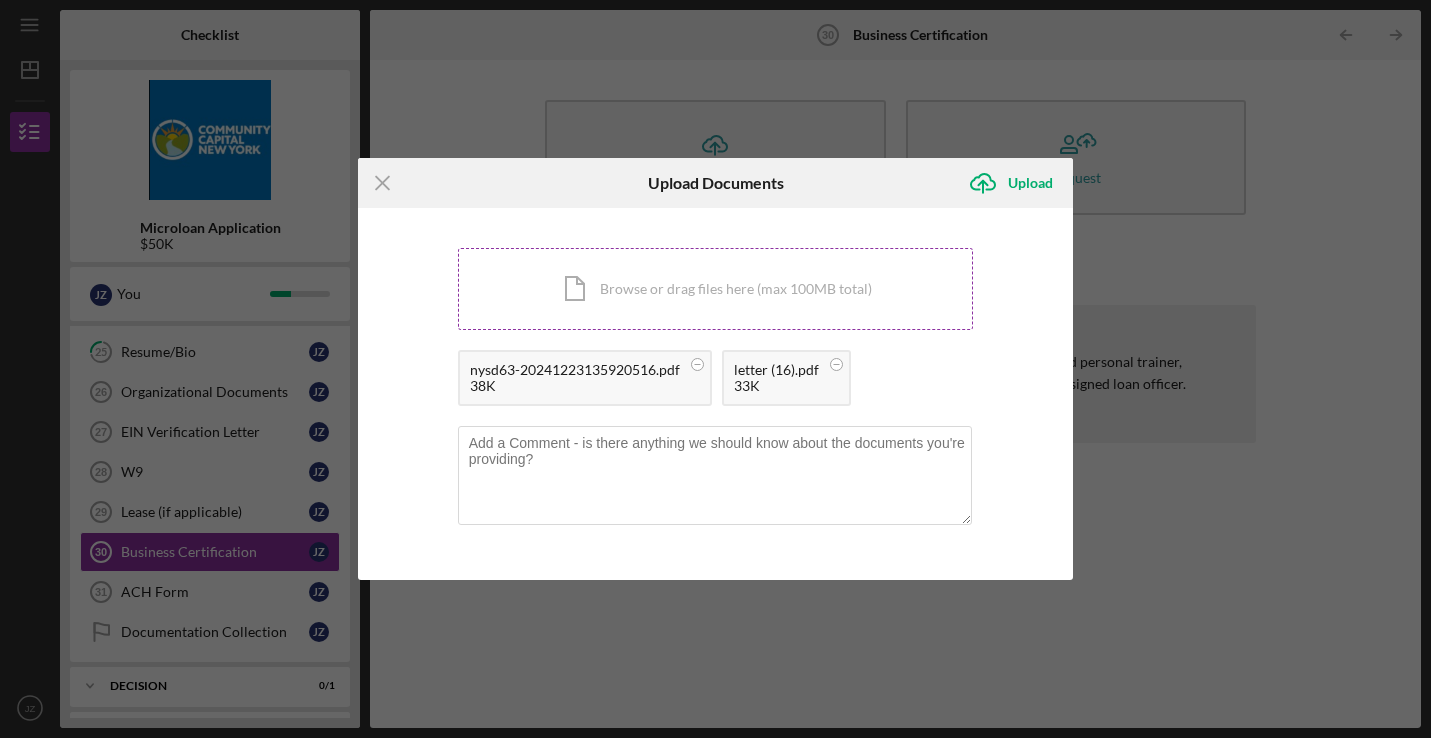 click on "Icon/Document Browse or drag files here (max 100MB total) Tap to choose files or take a photo" at bounding box center (716, 289) 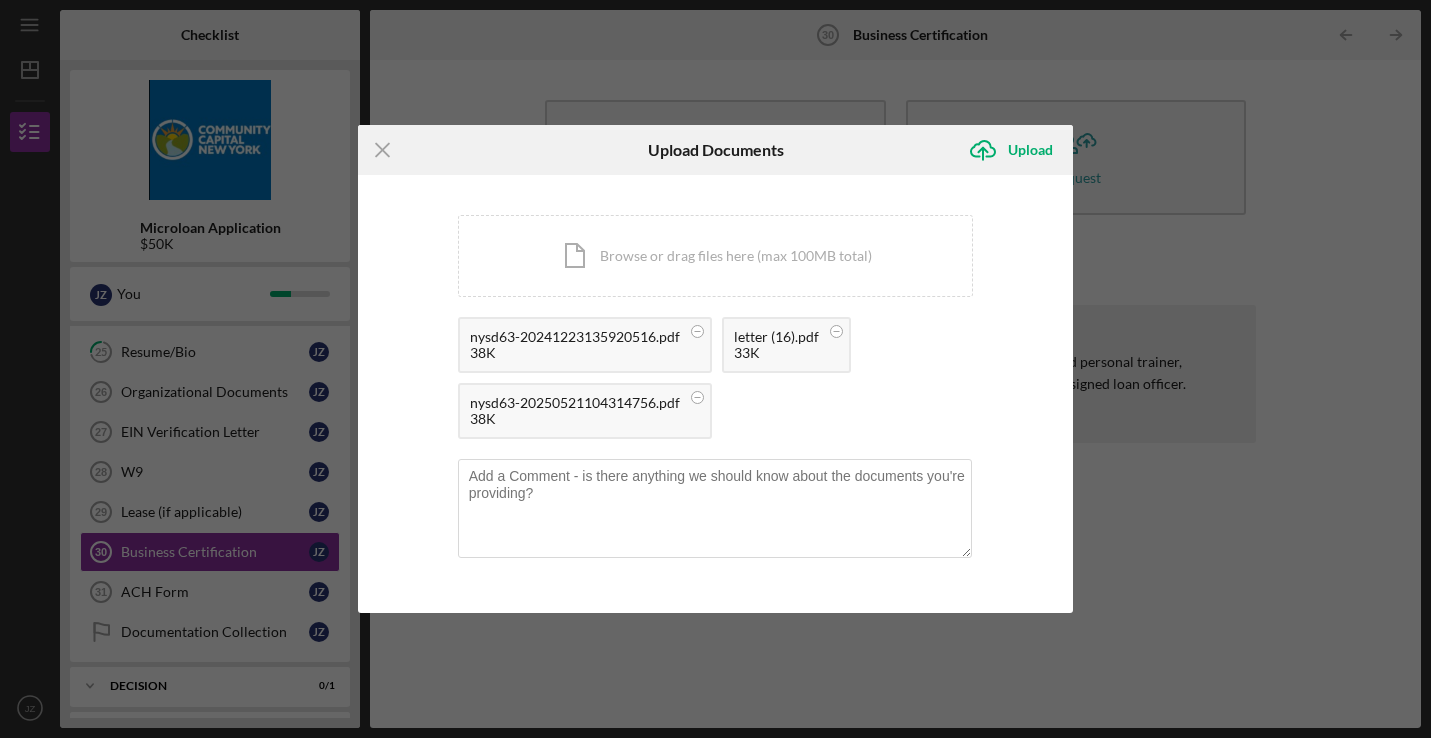 drag, startPoint x: 1034, startPoint y: 144, endPoint x: 920, endPoint y: 334, distance: 221.57617 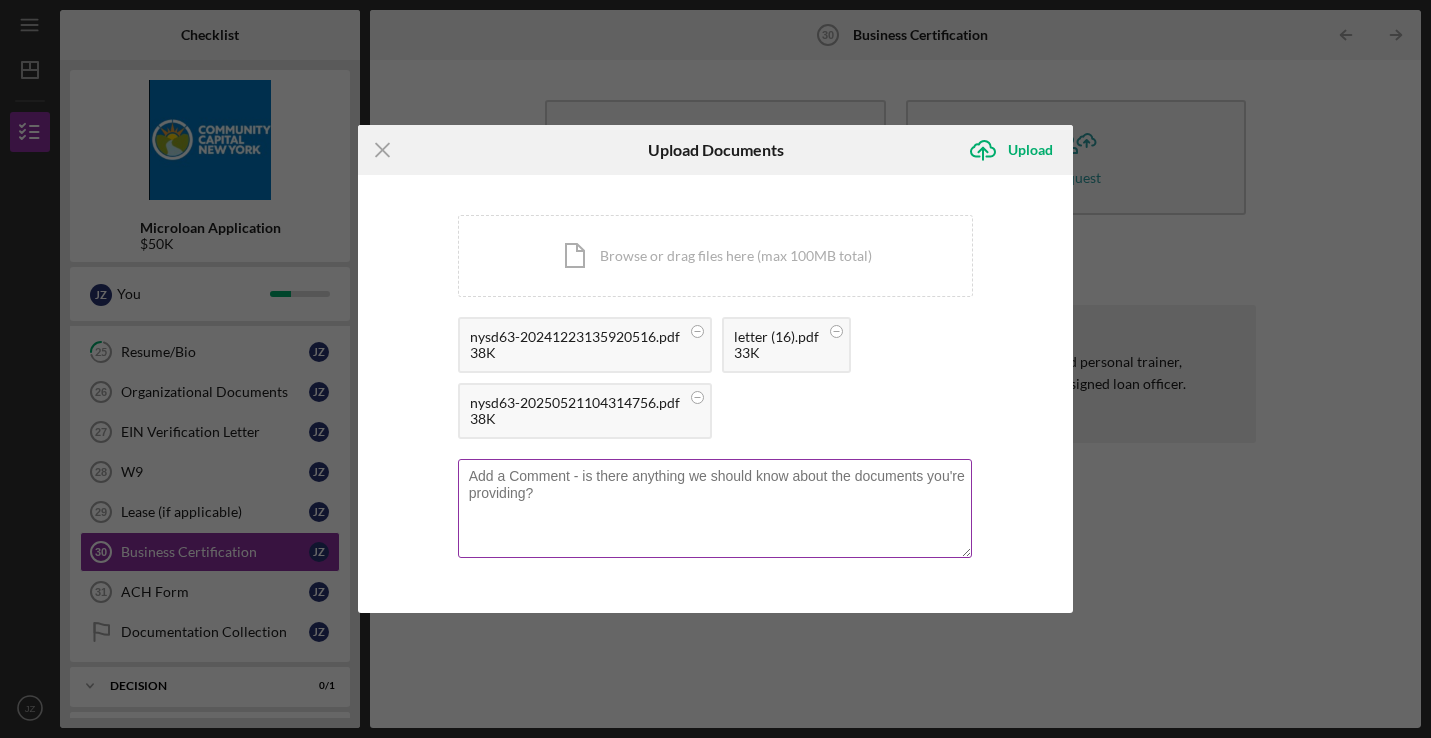 click at bounding box center [715, 508] 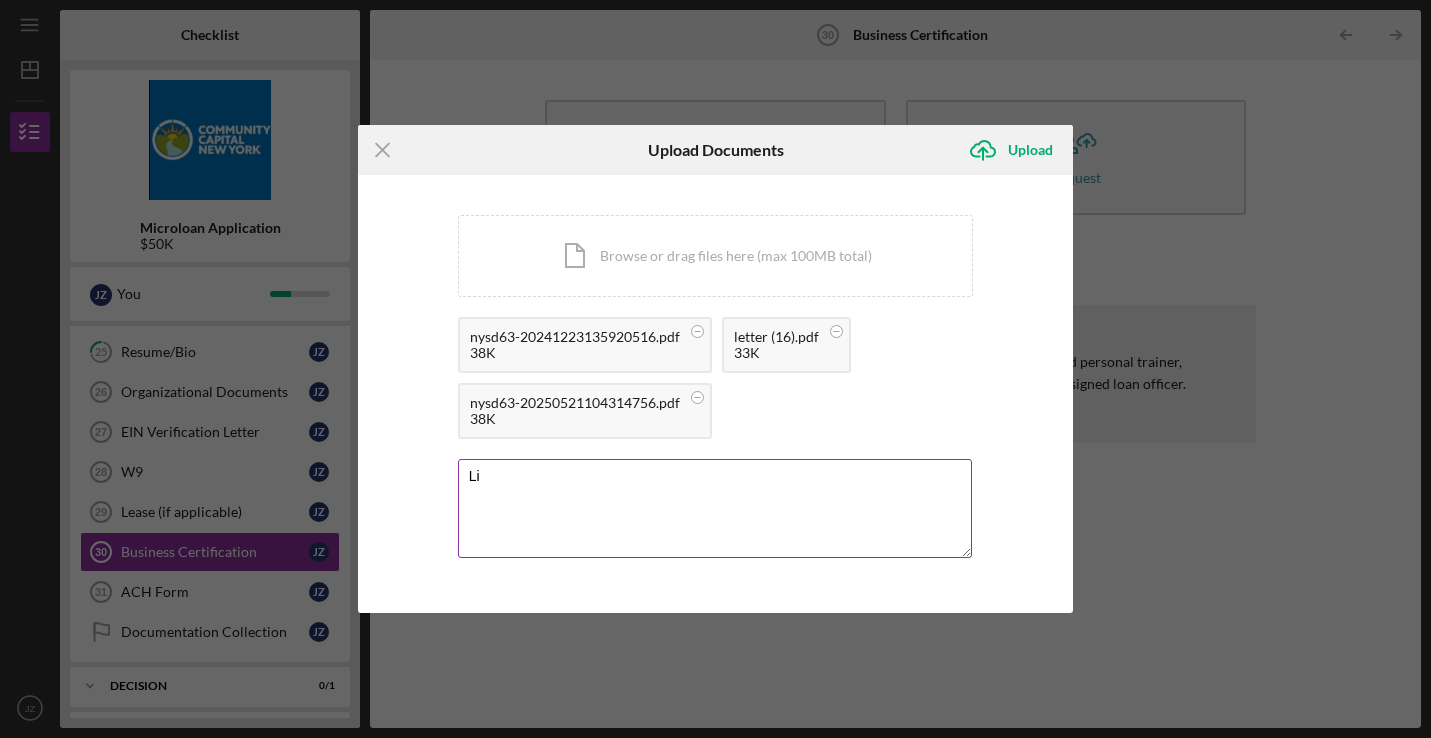 type on "L" 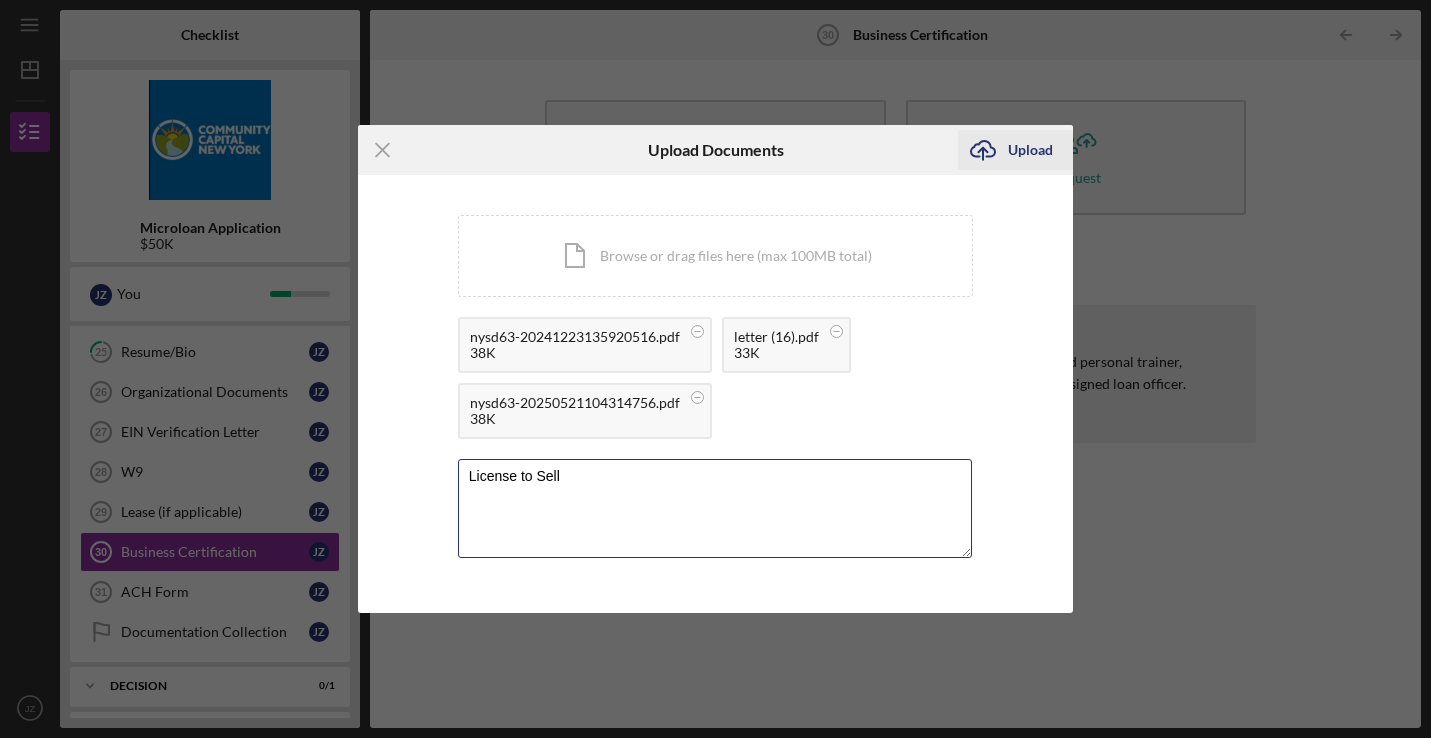 type on "License to Sell" 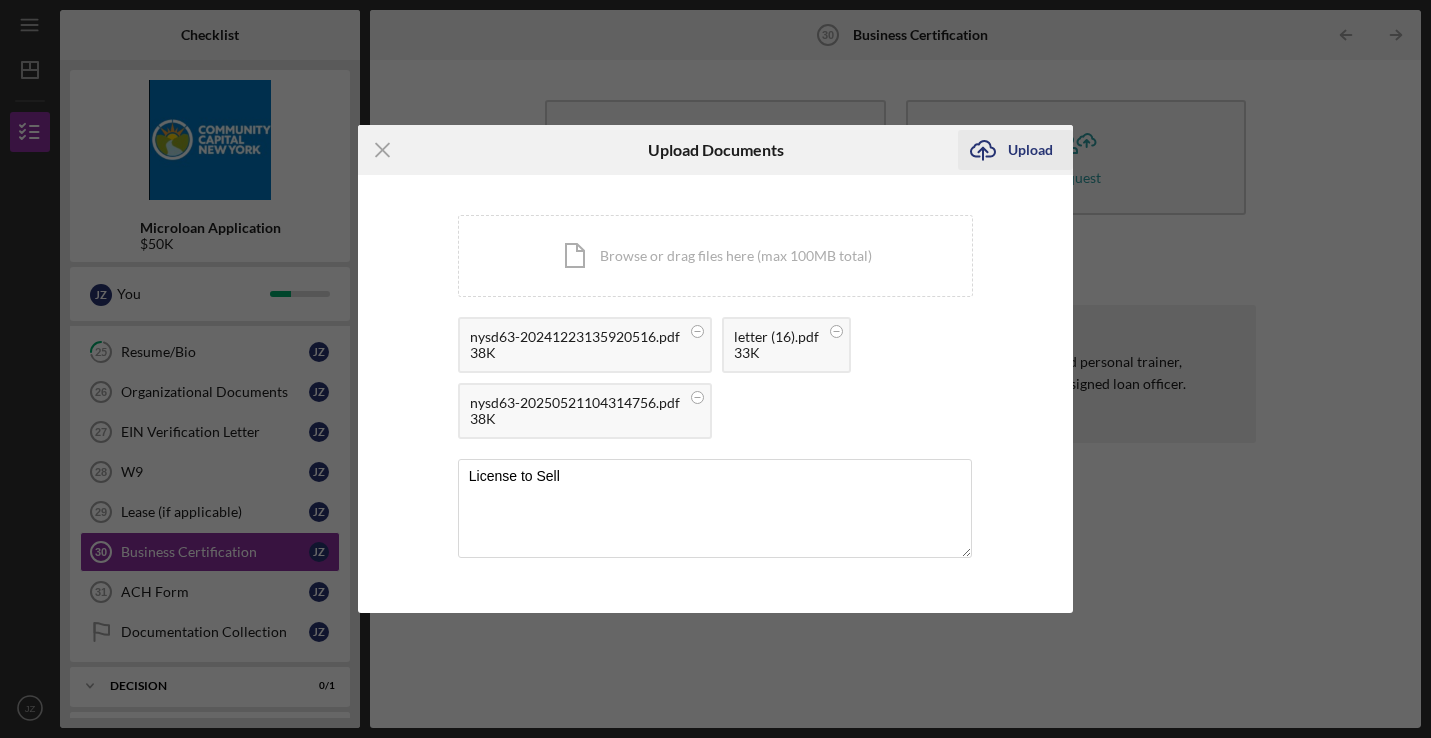 click on "Upload" at bounding box center (1030, 150) 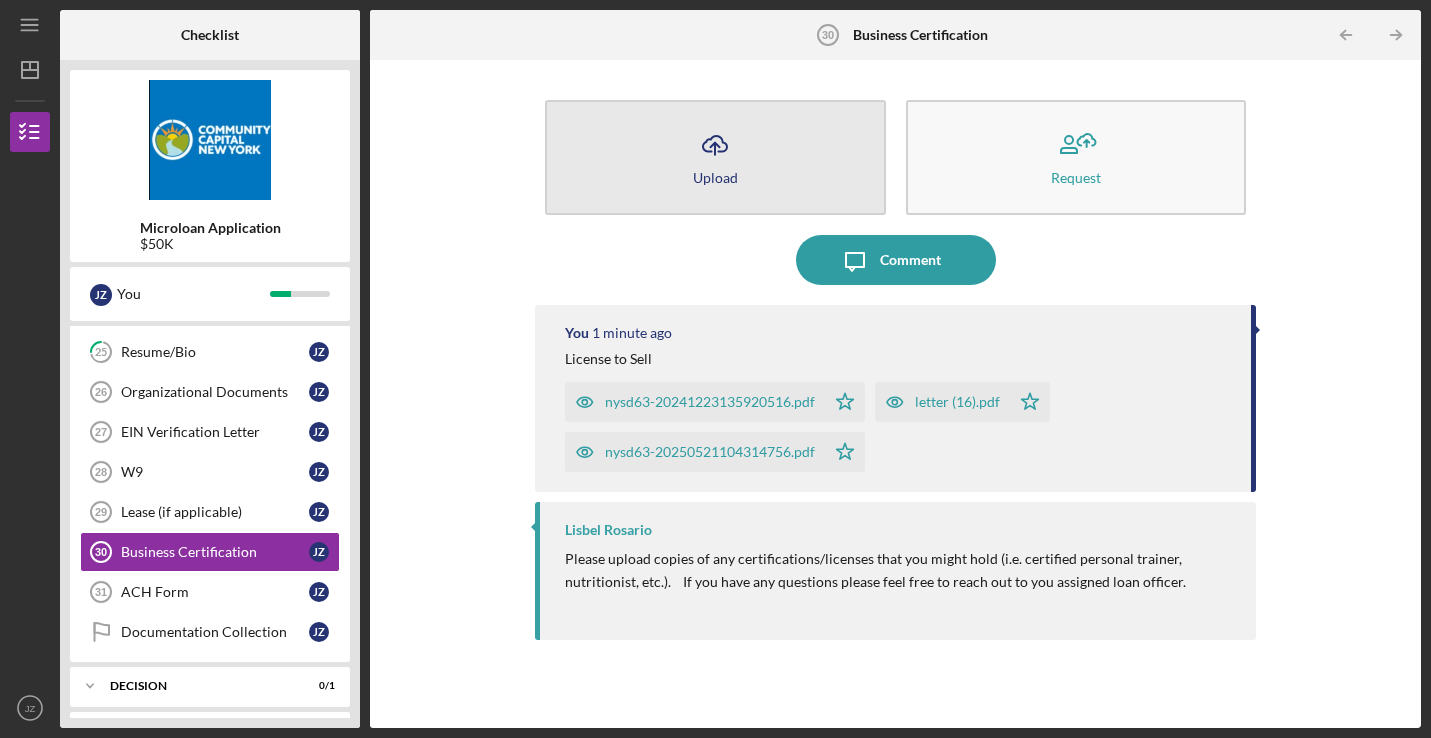 click on "Icon/Upload Upload" at bounding box center (715, 157) 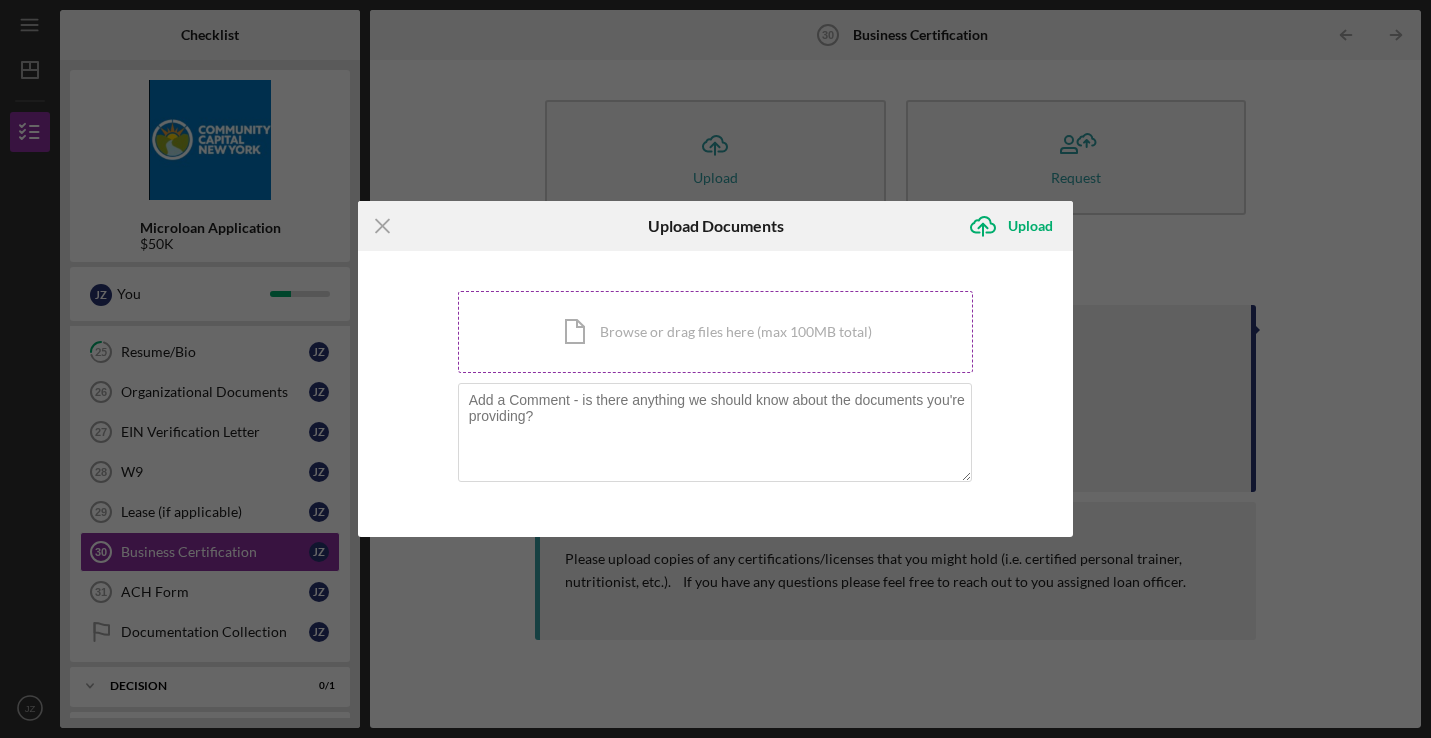 click on "Icon/Document Browse or drag files here (max 100MB total) Tap to choose files or take a photo" at bounding box center (716, 332) 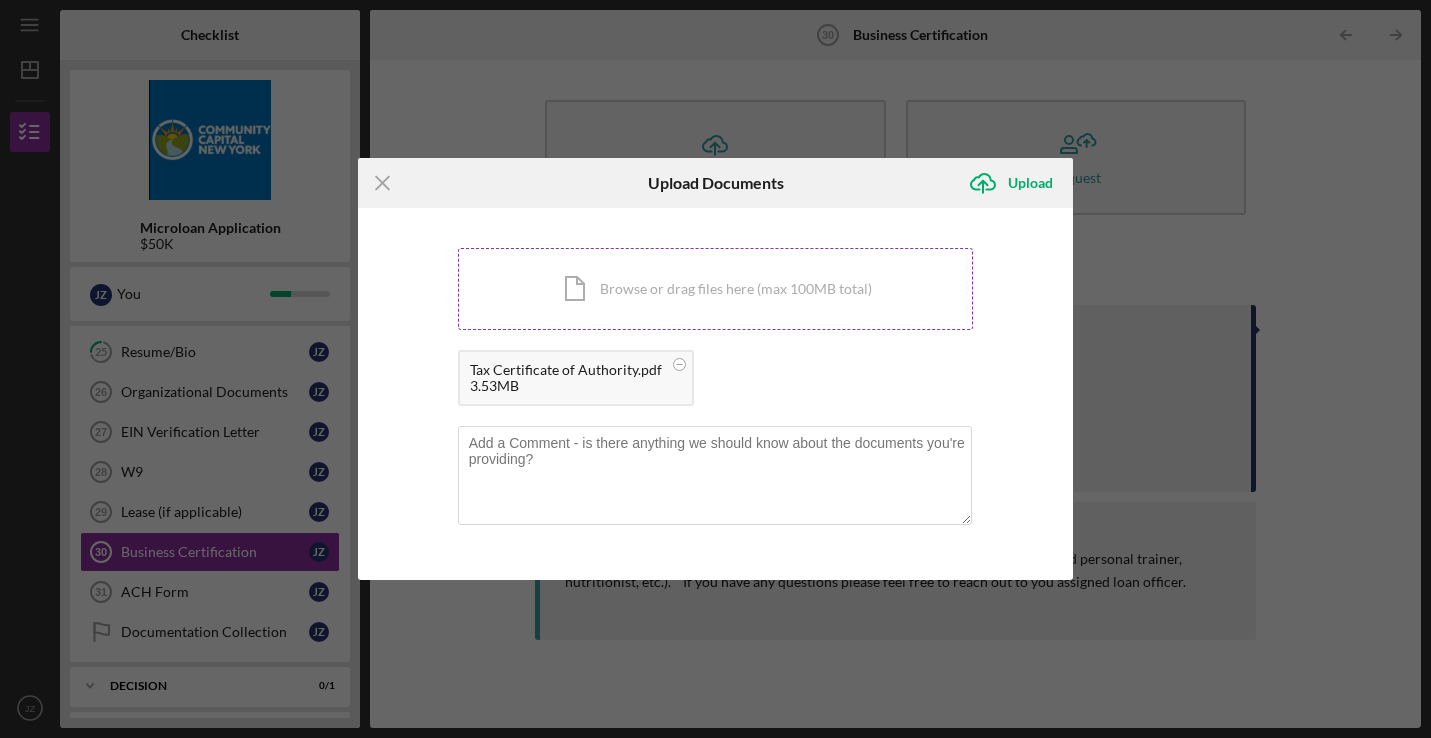 click on "Icon/Document Browse or drag files here (max 100MB total) Tap to choose files or take a photo" at bounding box center (716, 289) 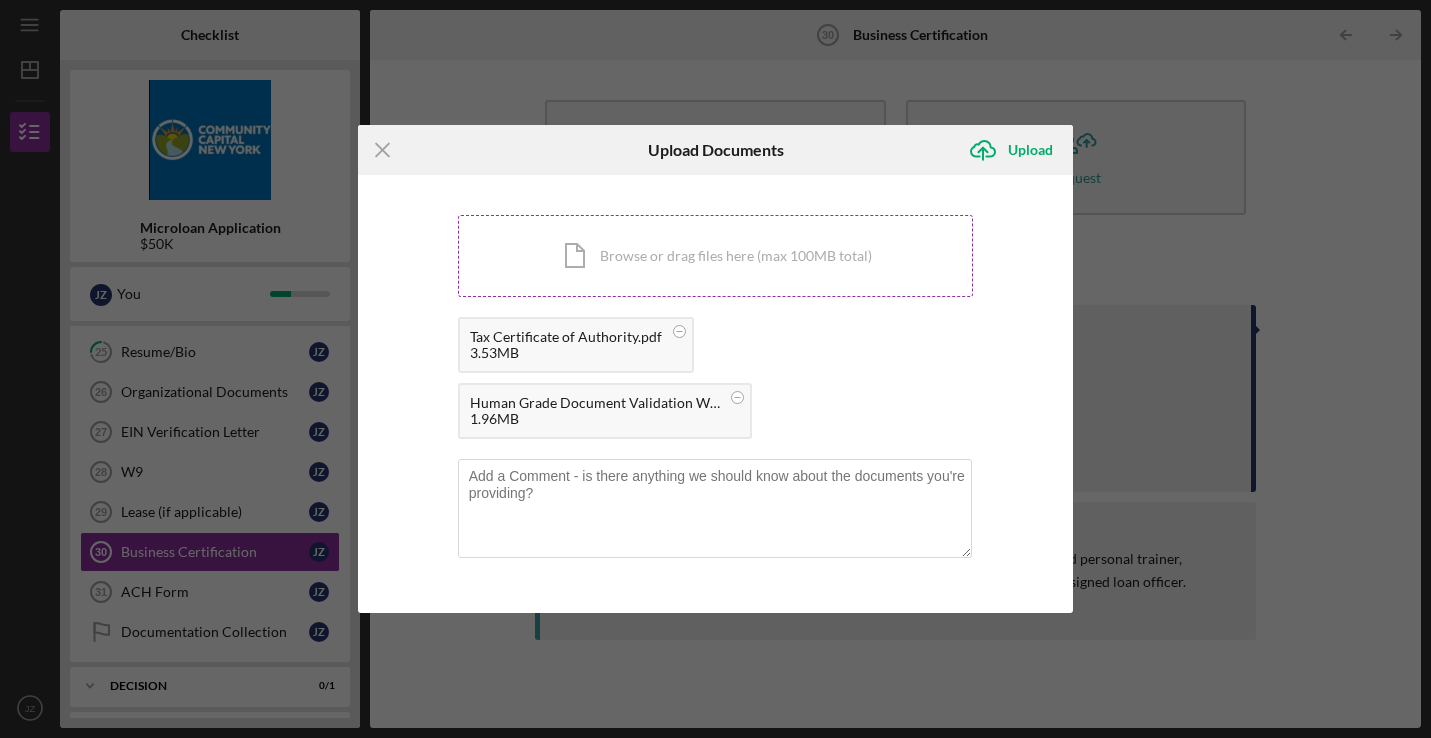click on "Icon/Document Browse or drag files here (max 100MB total) Tap to choose files or take a photo" at bounding box center [716, 256] 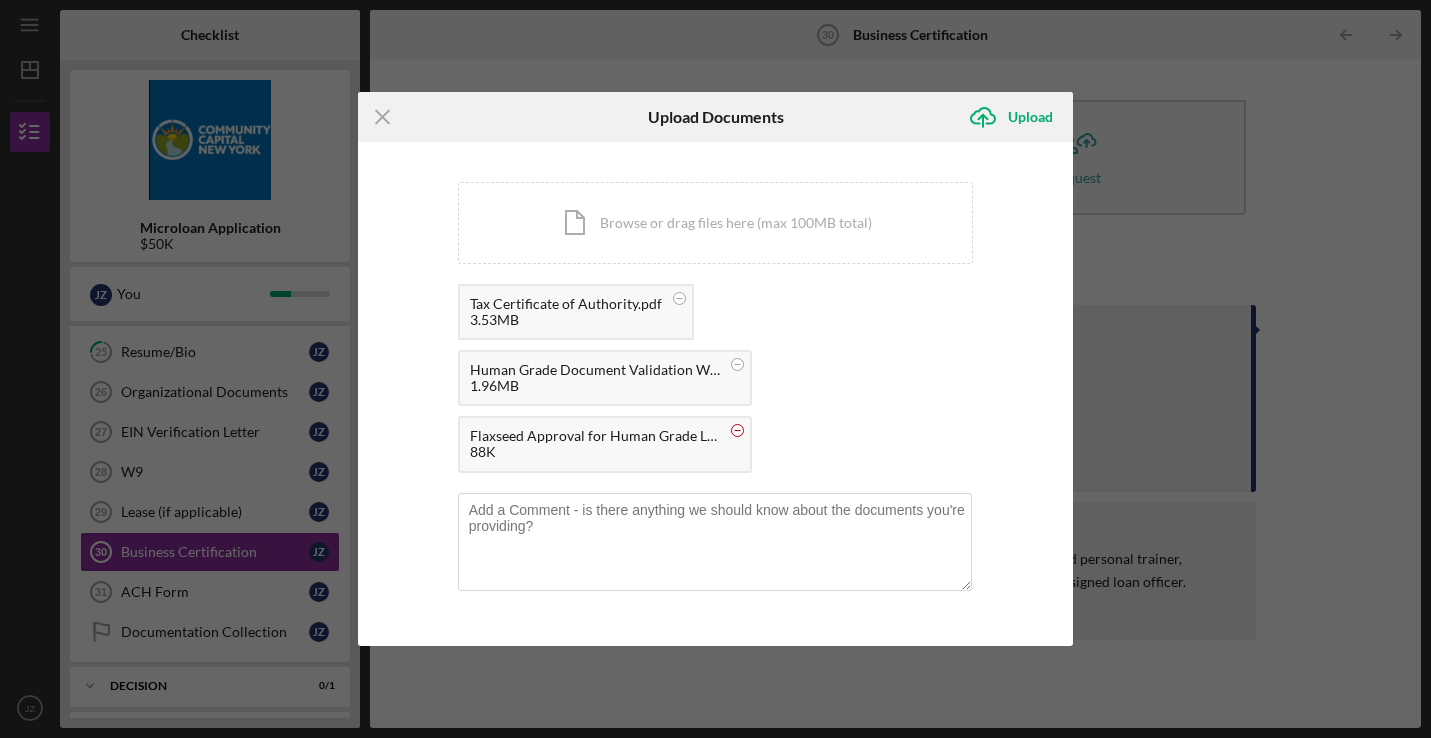 click 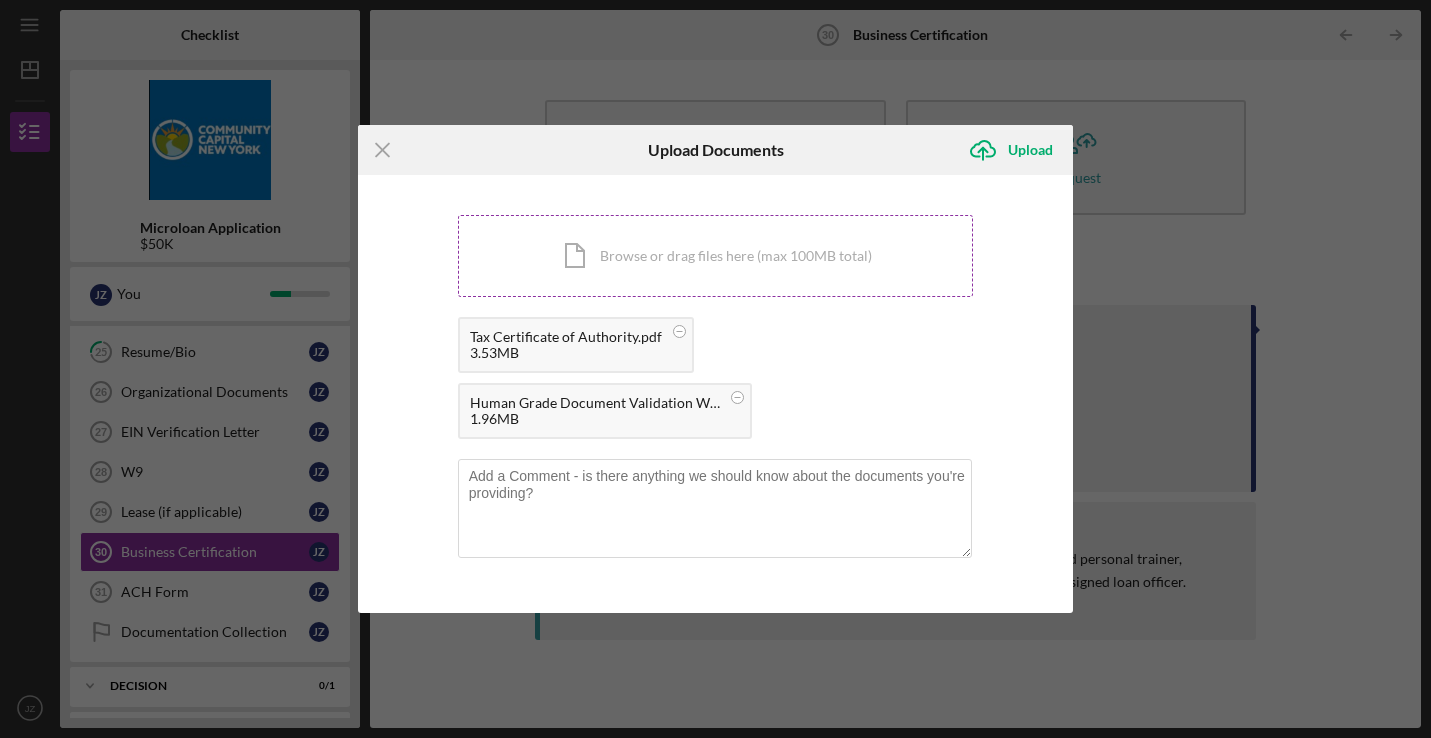 click on "Icon/Document Browse or drag files here (max 100MB total) Tap to choose files or take a photo" at bounding box center (716, 256) 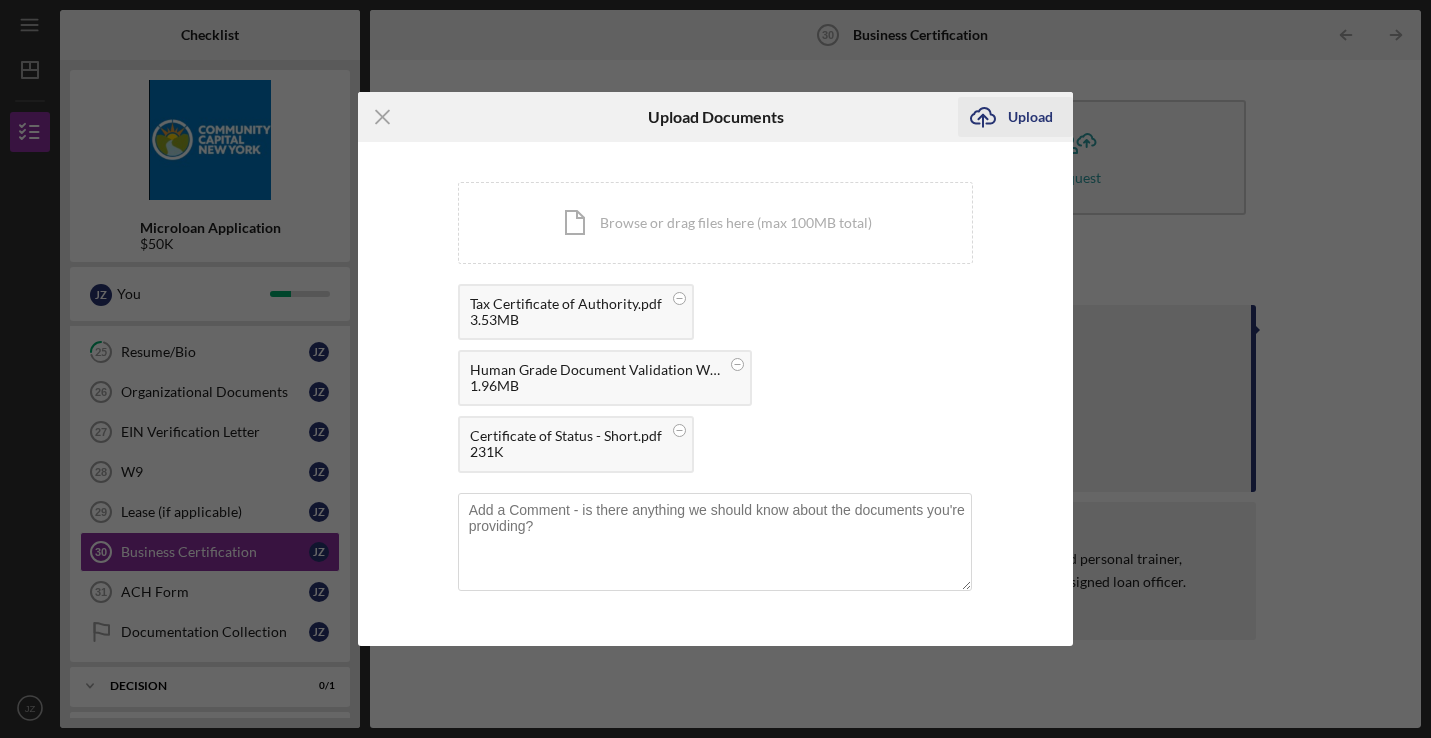 click on "Upload" at bounding box center [1030, 117] 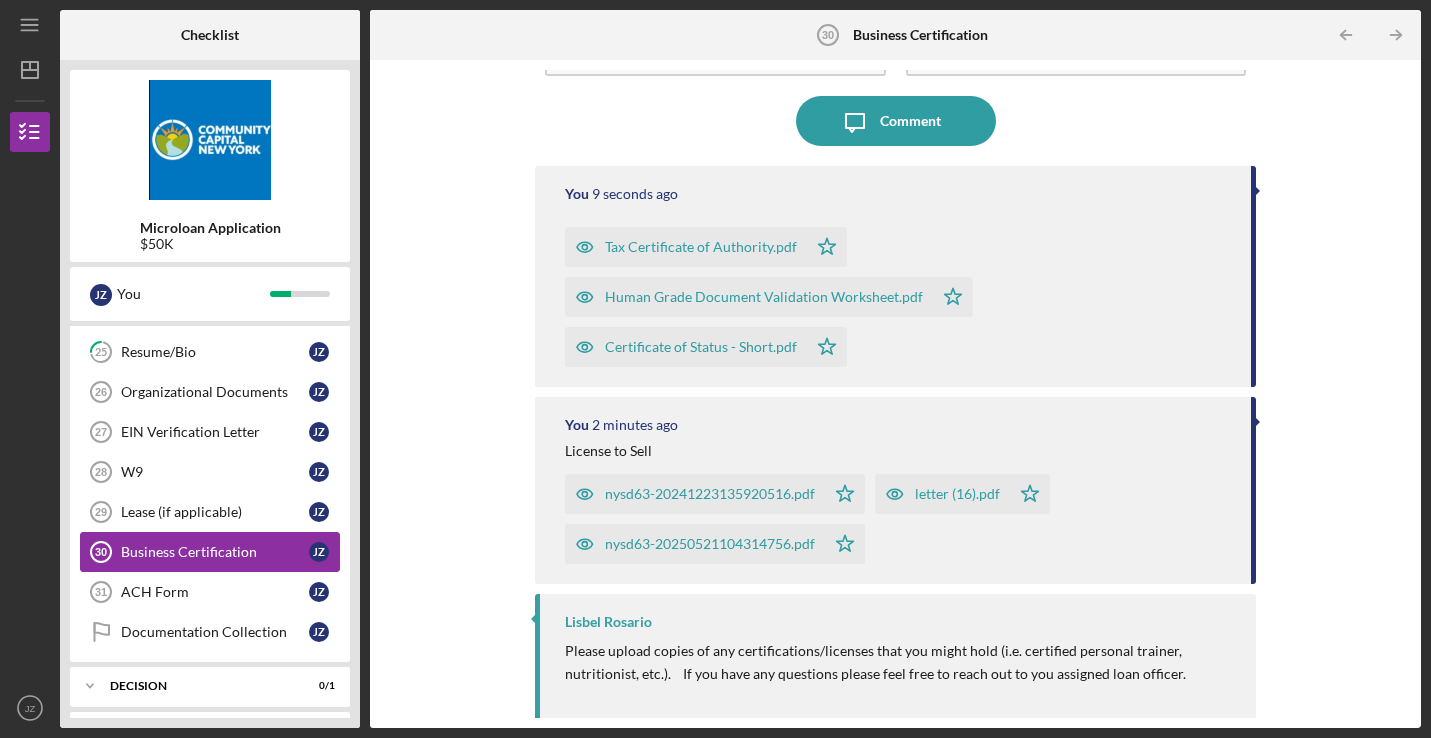 scroll, scrollTop: 151, scrollLeft: 0, axis: vertical 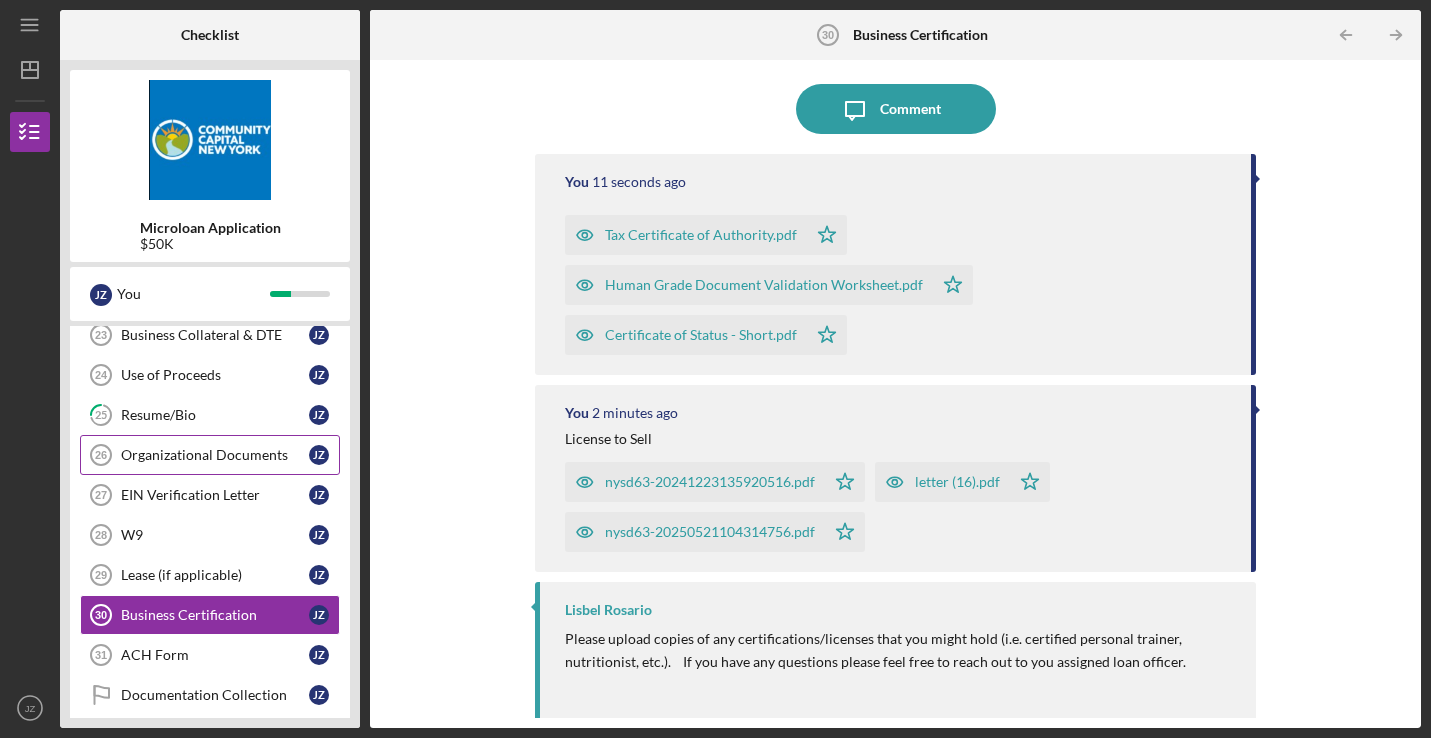 click on "Organizational  Documents" at bounding box center [215, 455] 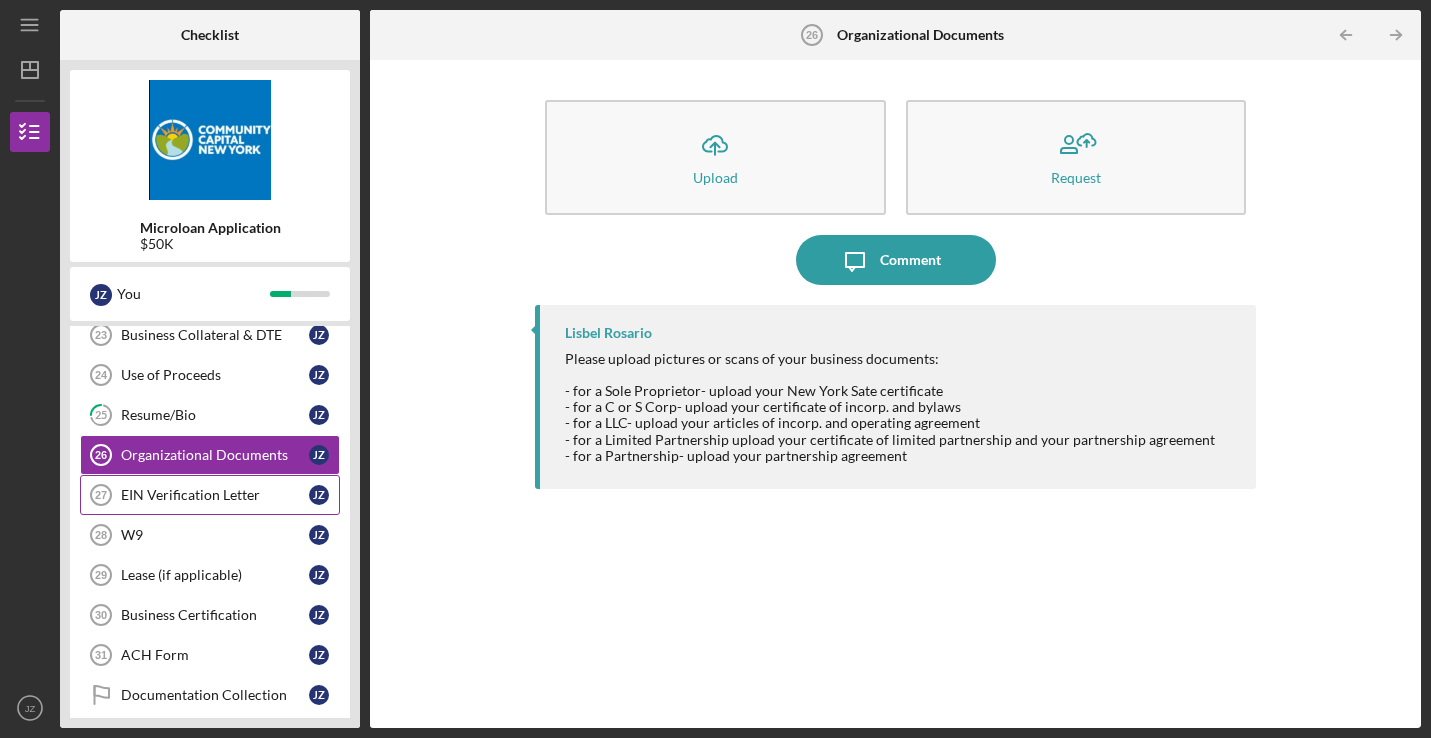 click on "EIN Verification Letter" at bounding box center (215, 495) 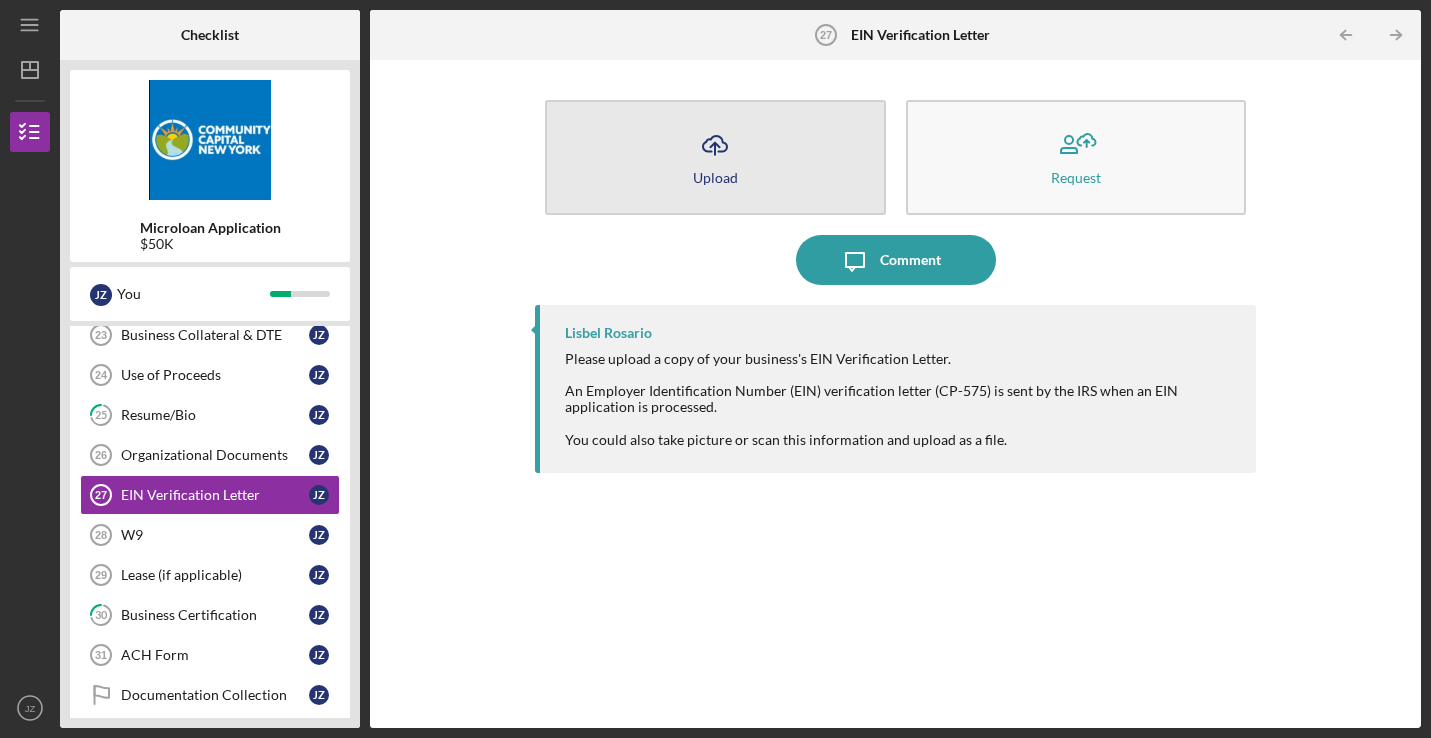 click on "Icon/Upload" 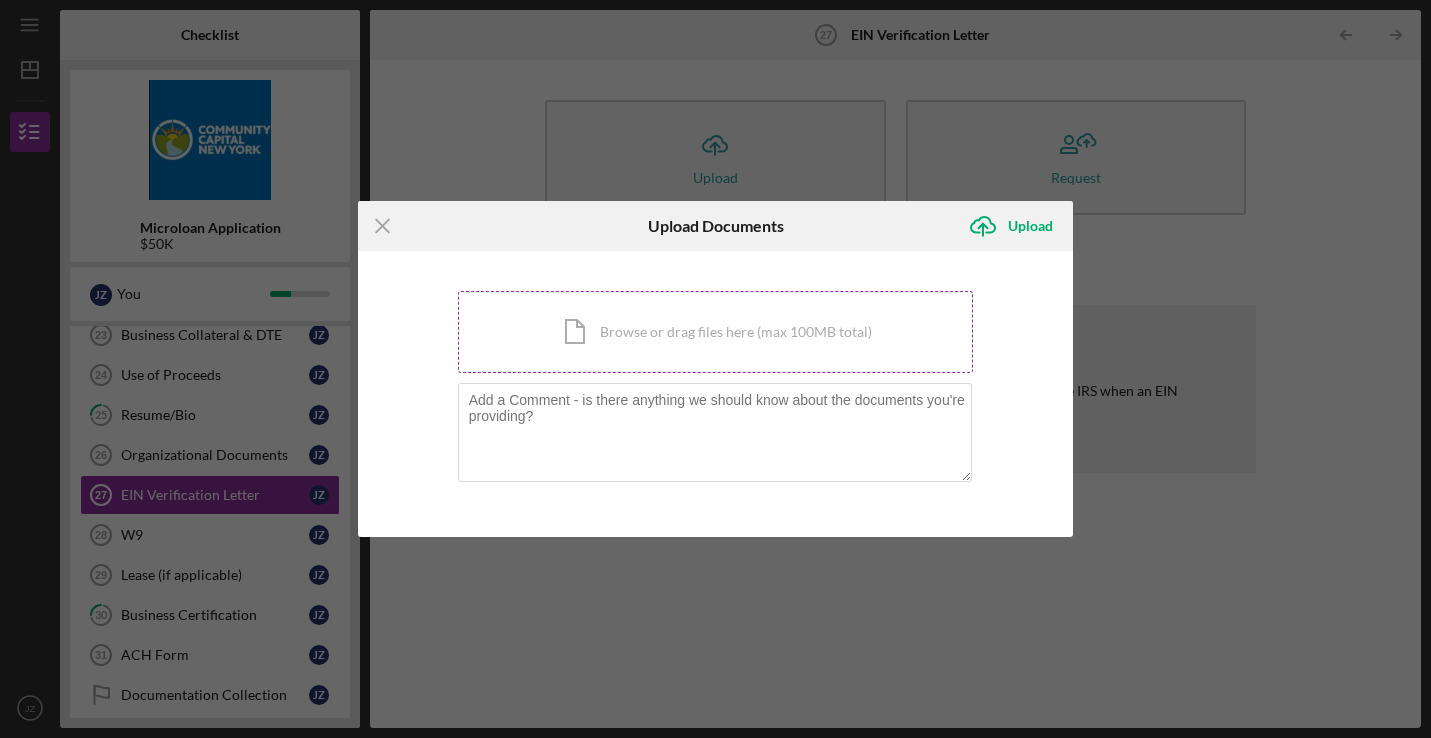click on "Icon/Document Browse or drag files here (max 100MB total) Tap to choose files or take a photo" at bounding box center [716, 332] 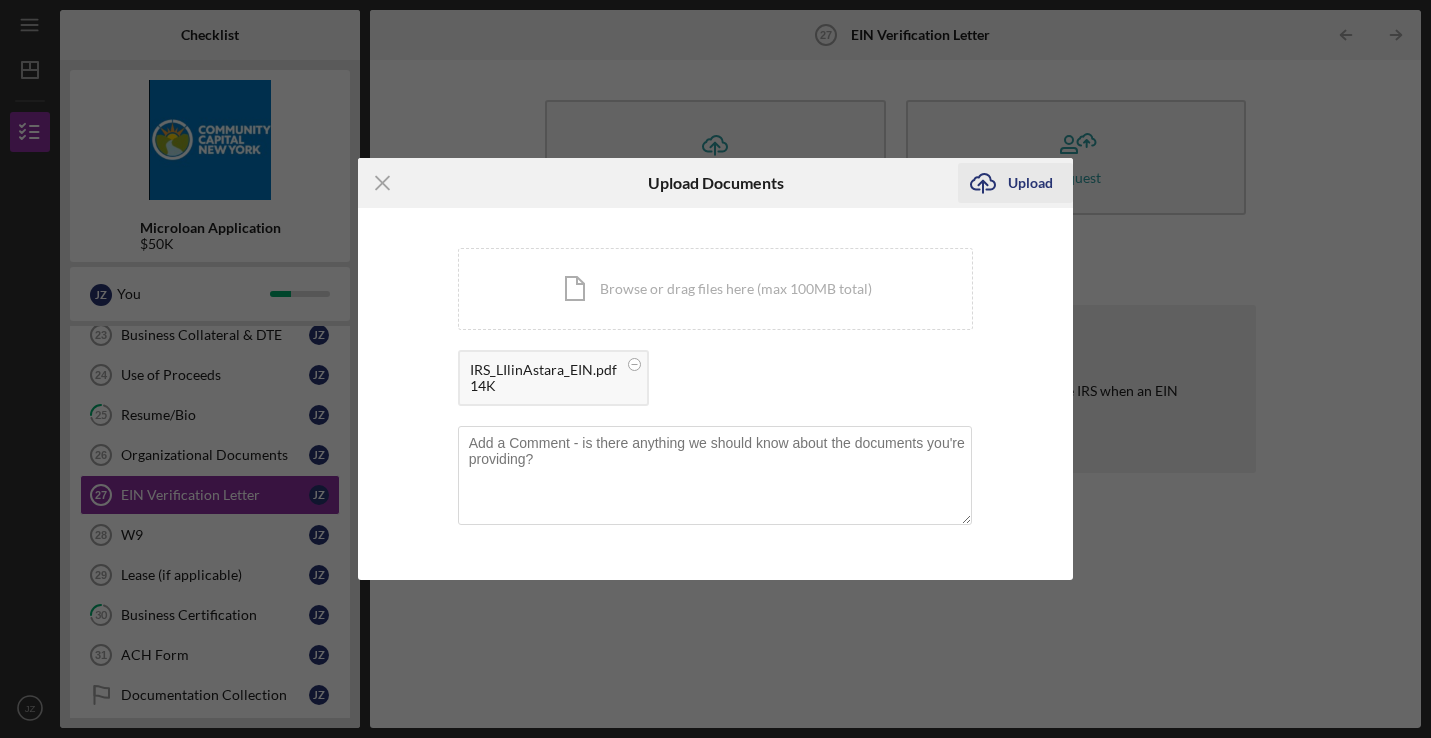 click on "Upload" at bounding box center (1030, 183) 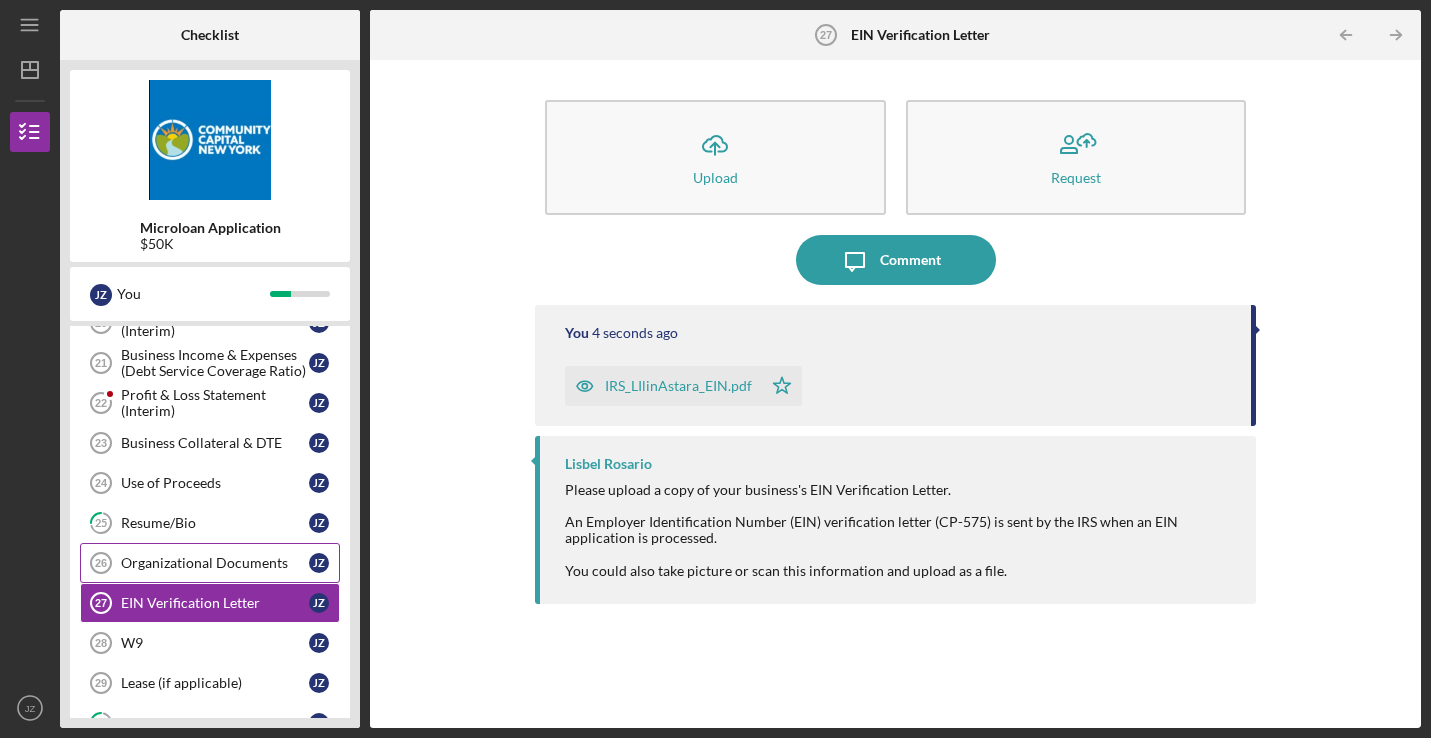 scroll, scrollTop: 432, scrollLeft: 0, axis: vertical 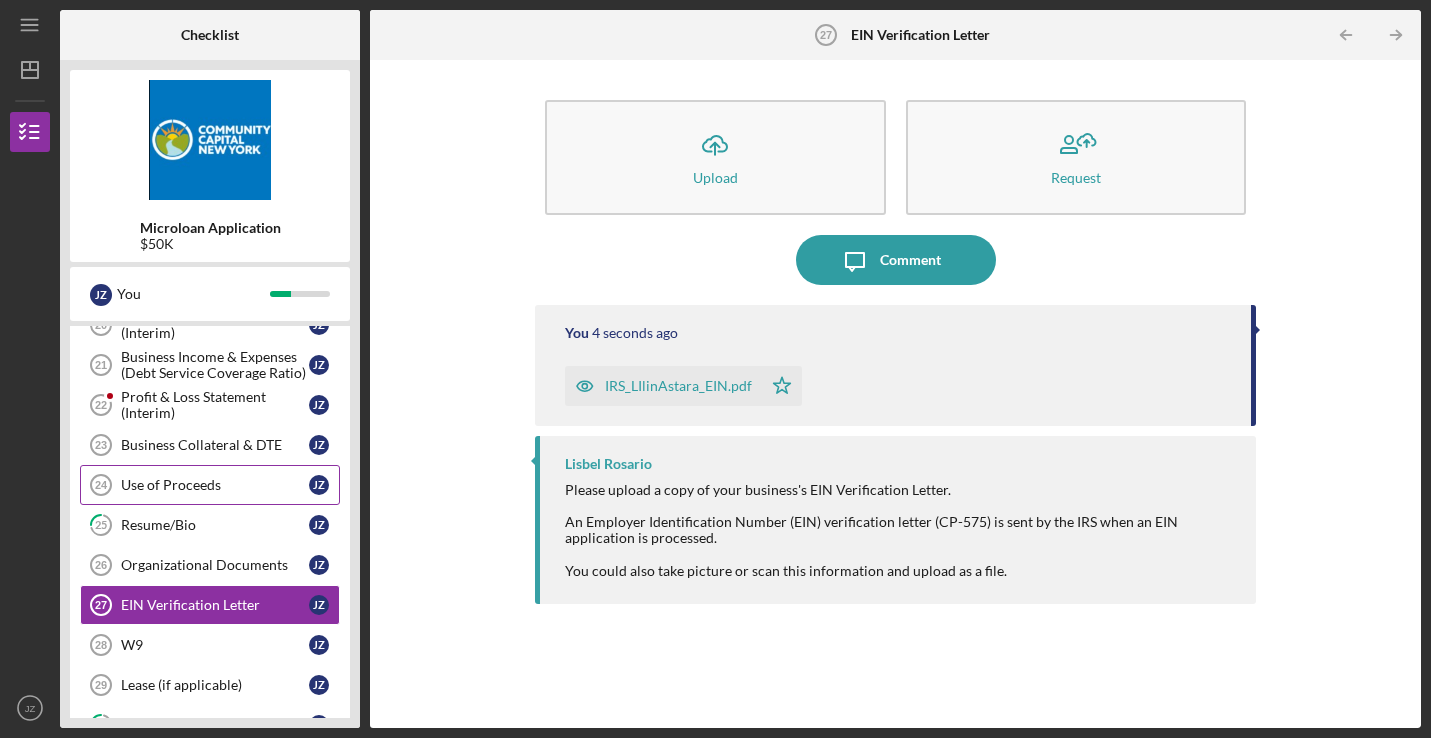 click on "Use of Proceeds" at bounding box center [215, 485] 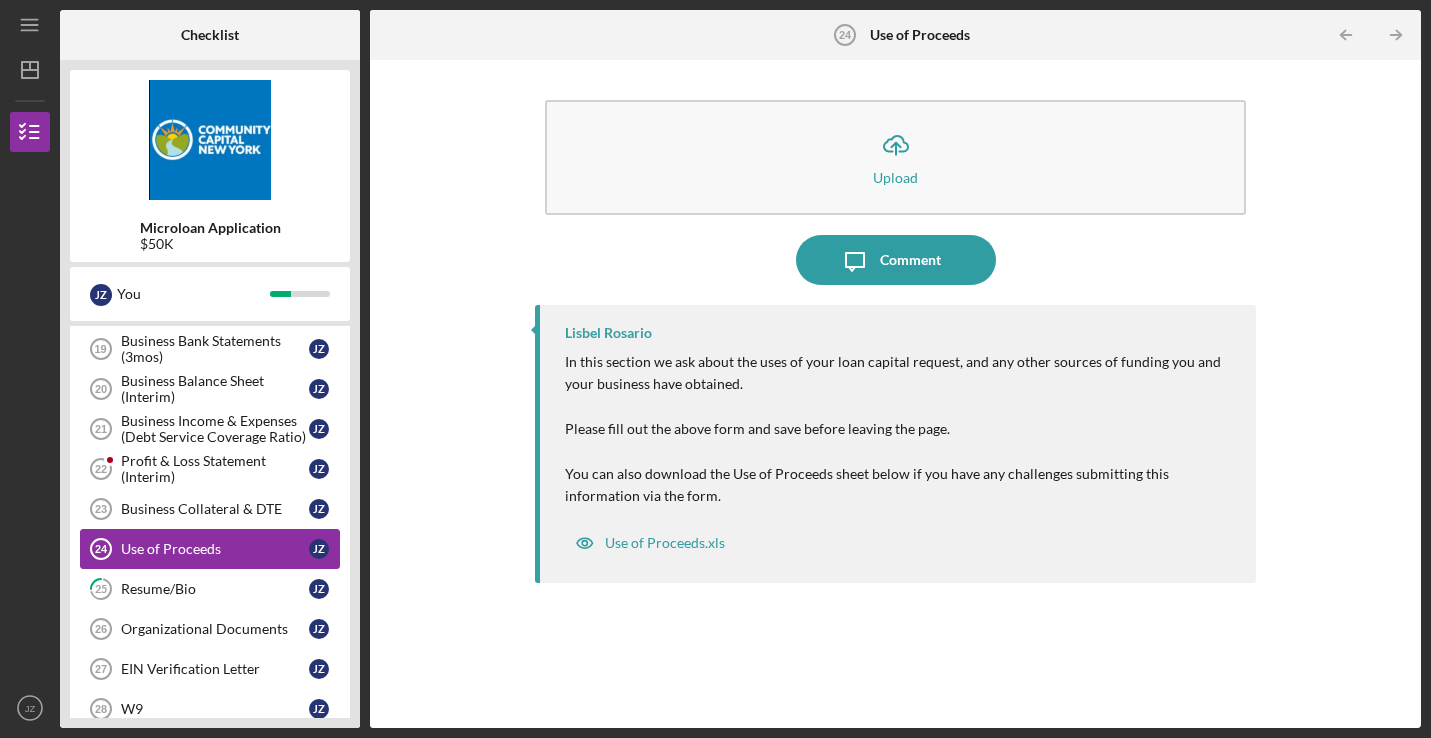 scroll, scrollTop: 379, scrollLeft: 0, axis: vertical 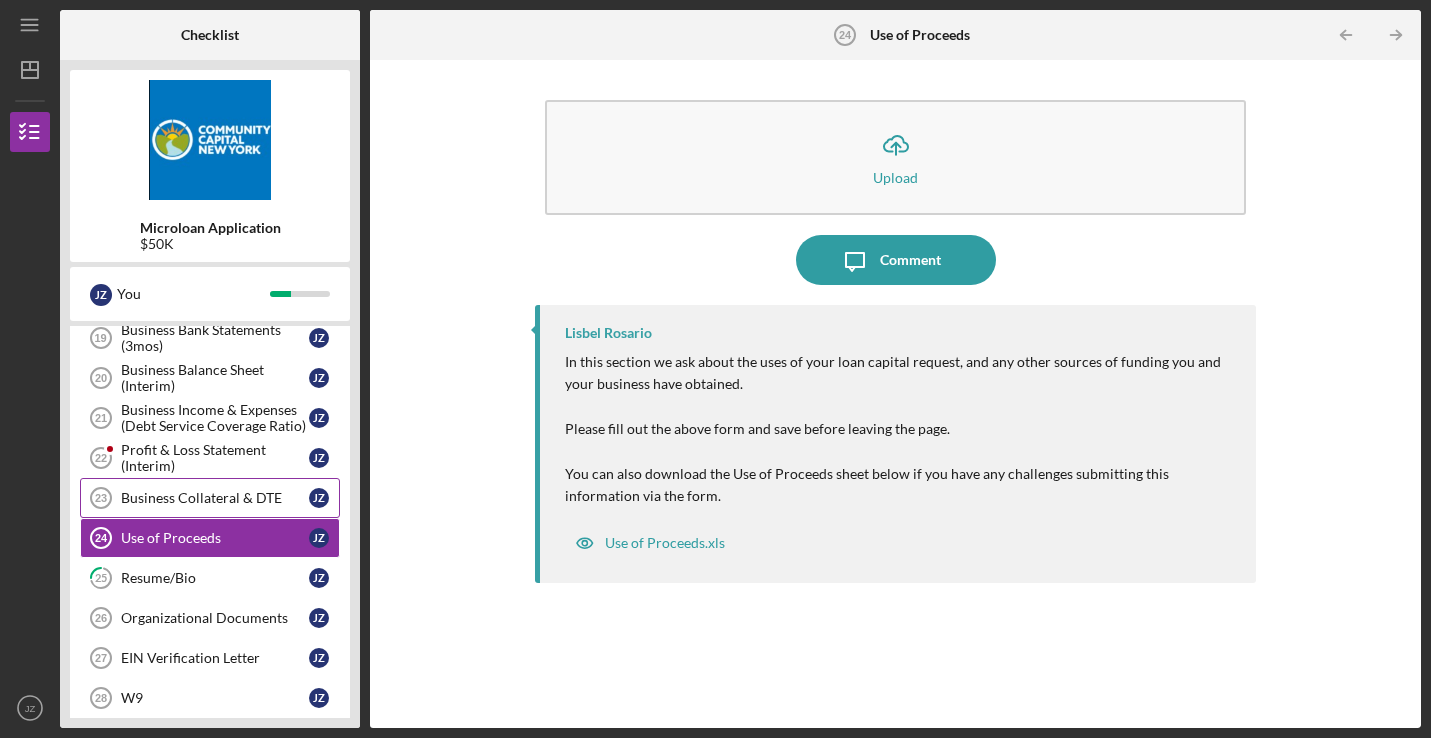 click on "Business Collateral & DTE" at bounding box center (215, 498) 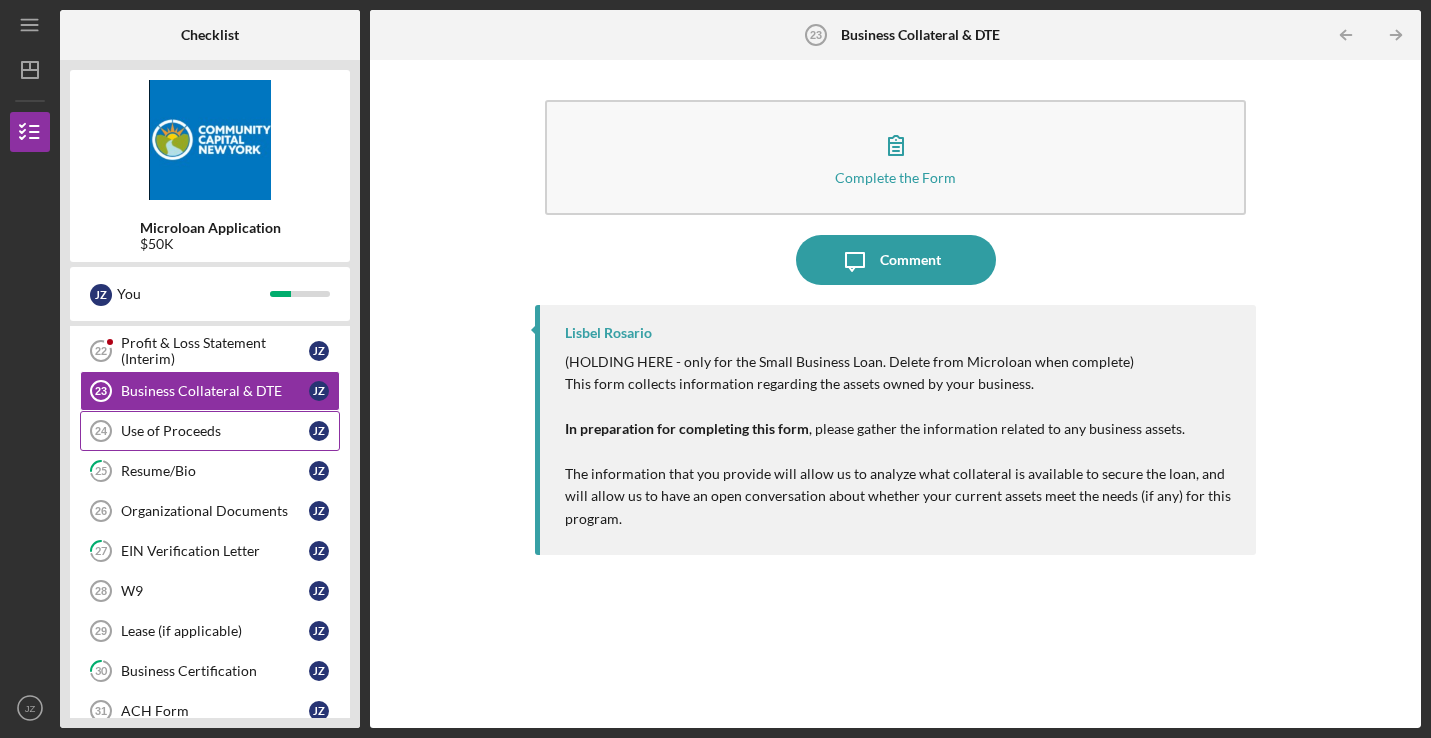 scroll, scrollTop: 490, scrollLeft: 0, axis: vertical 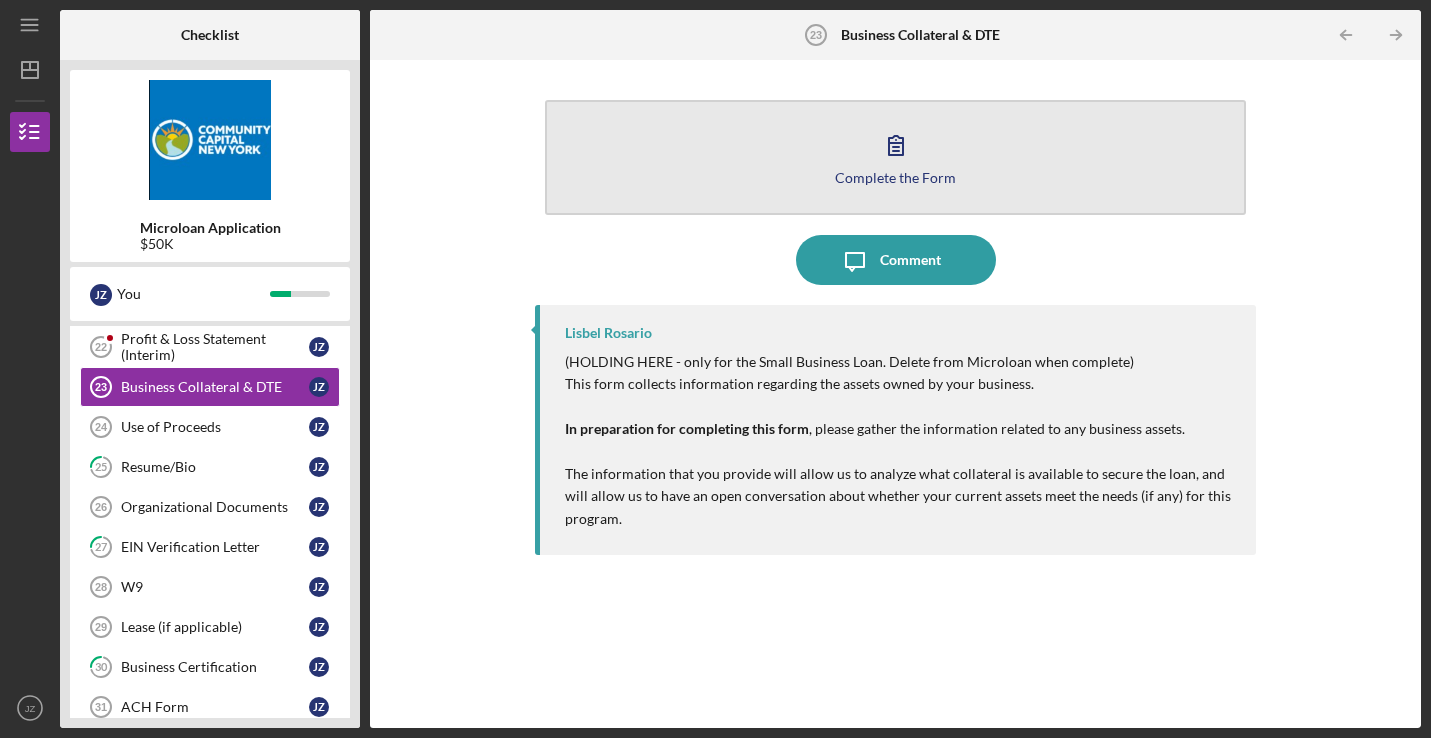 click on "Complete the Form Form" at bounding box center [896, 157] 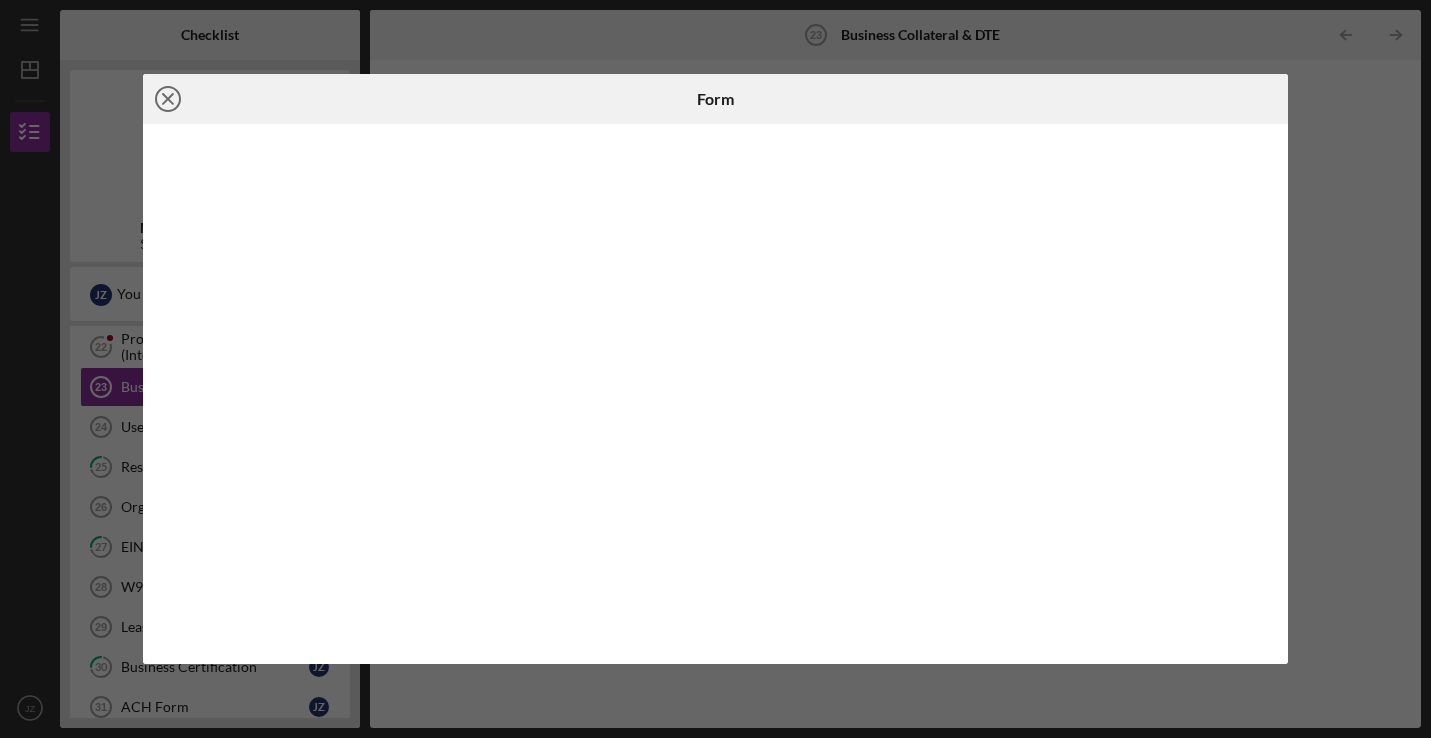 click 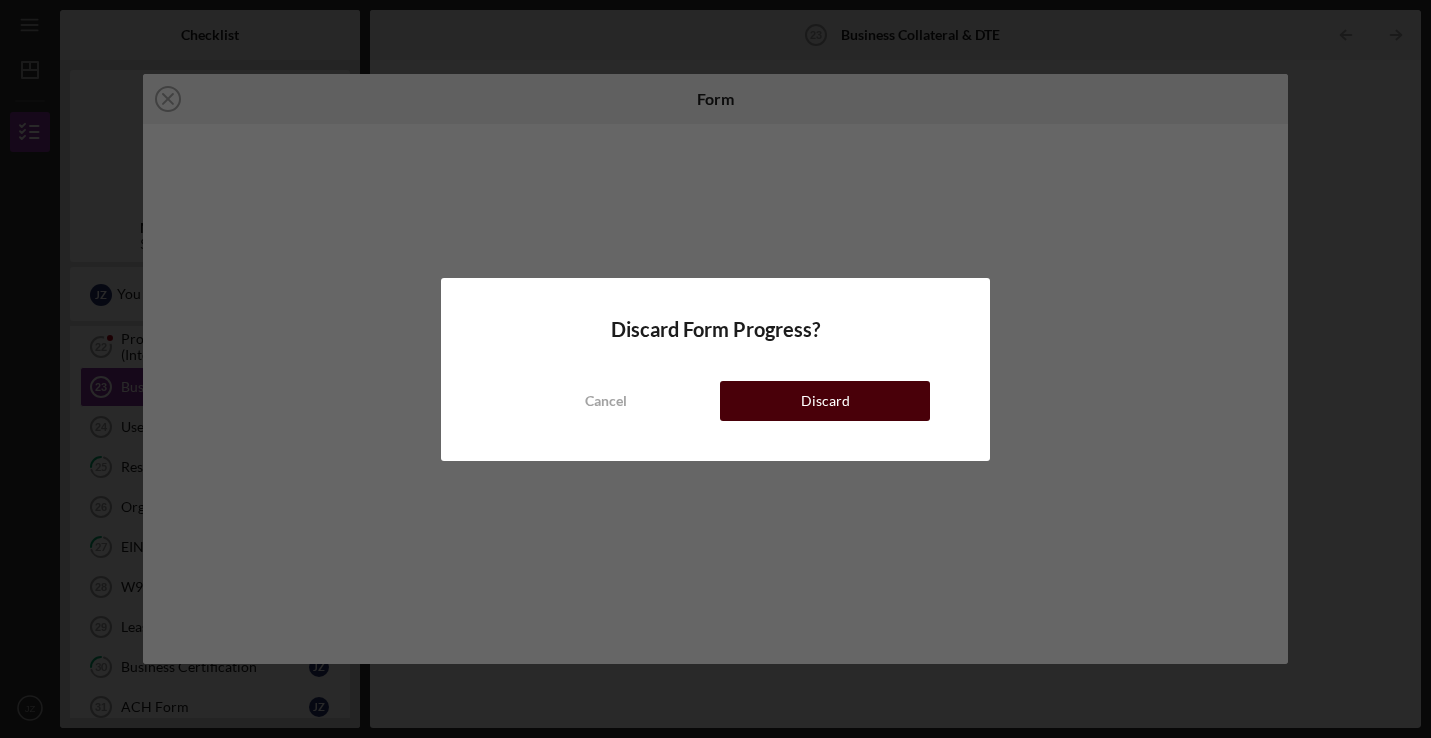 click on "Discard" at bounding box center [825, 401] 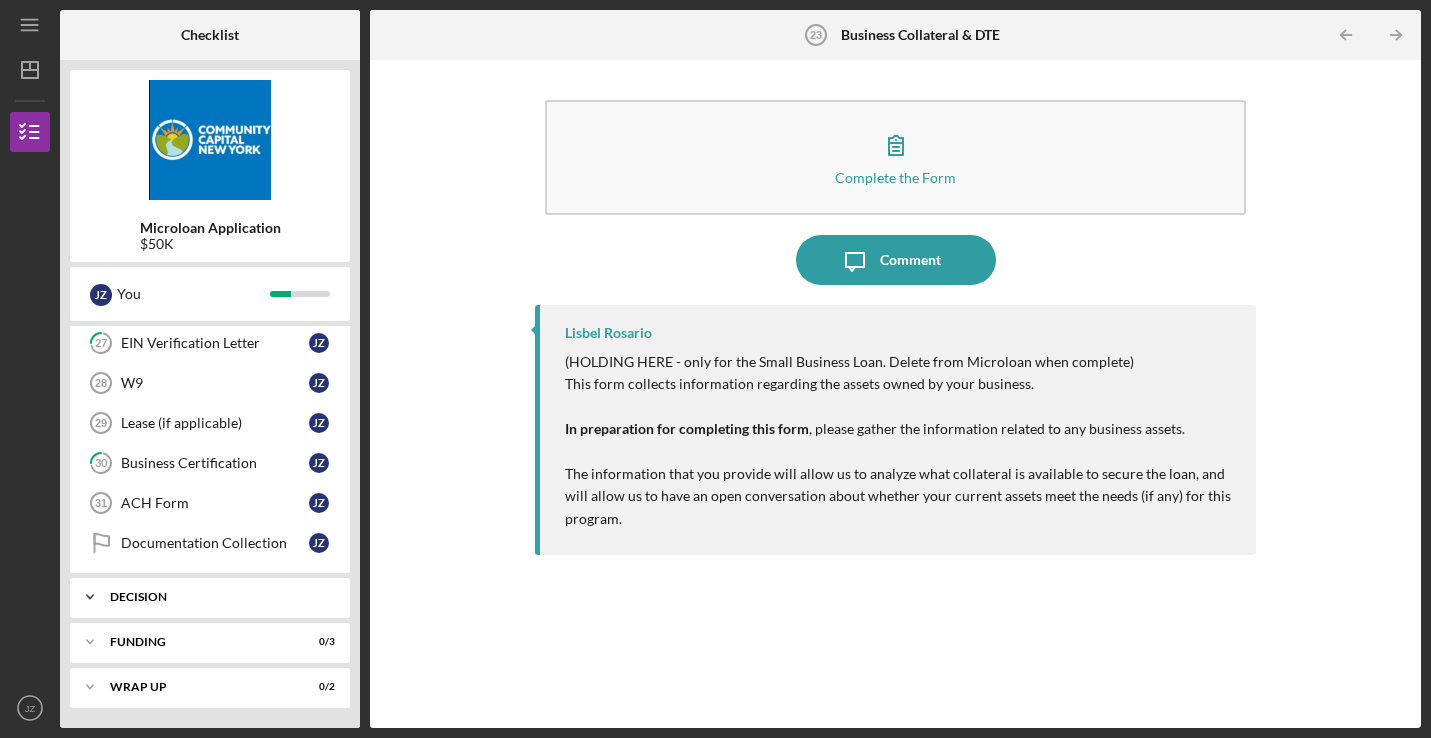 scroll, scrollTop: 694, scrollLeft: 0, axis: vertical 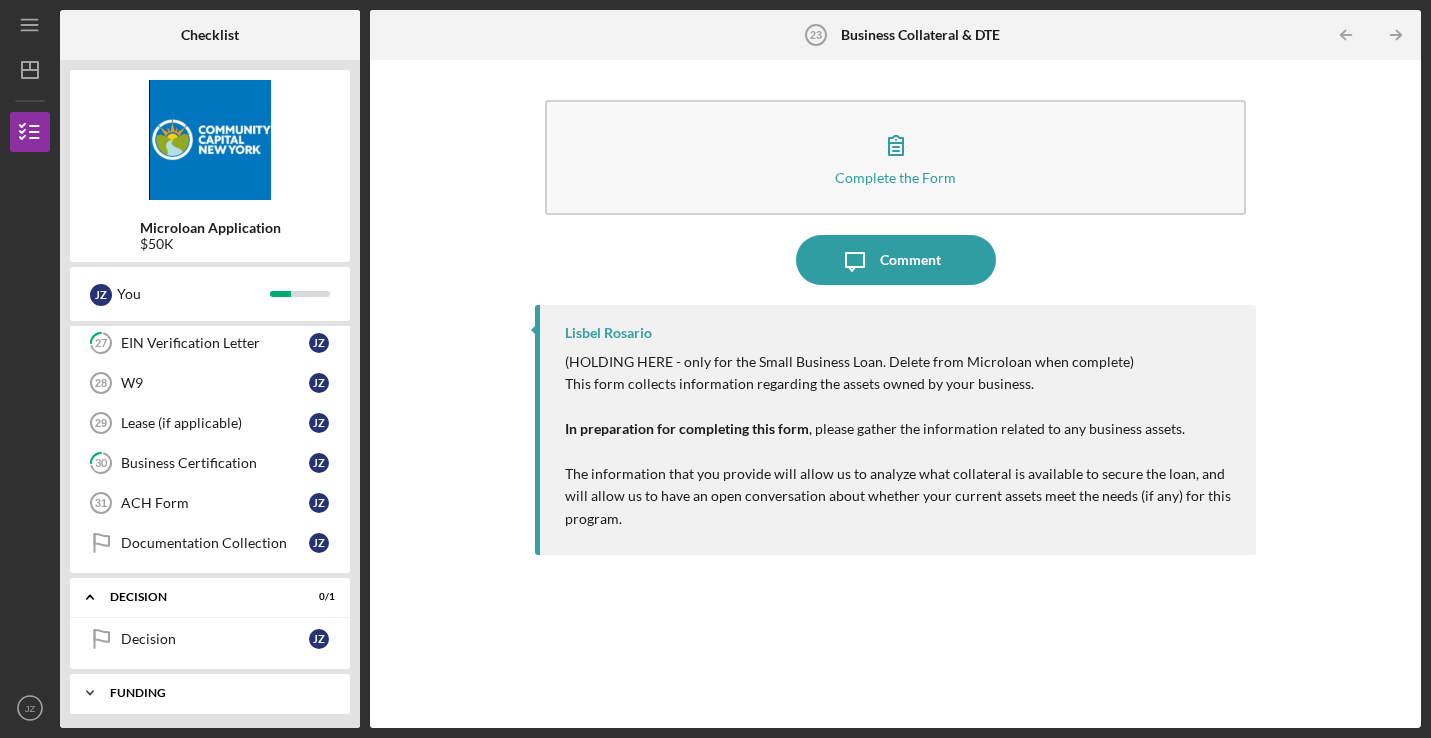 click on "Icon/Expander Funding 0 / 3" at bounding box center (210, 693) 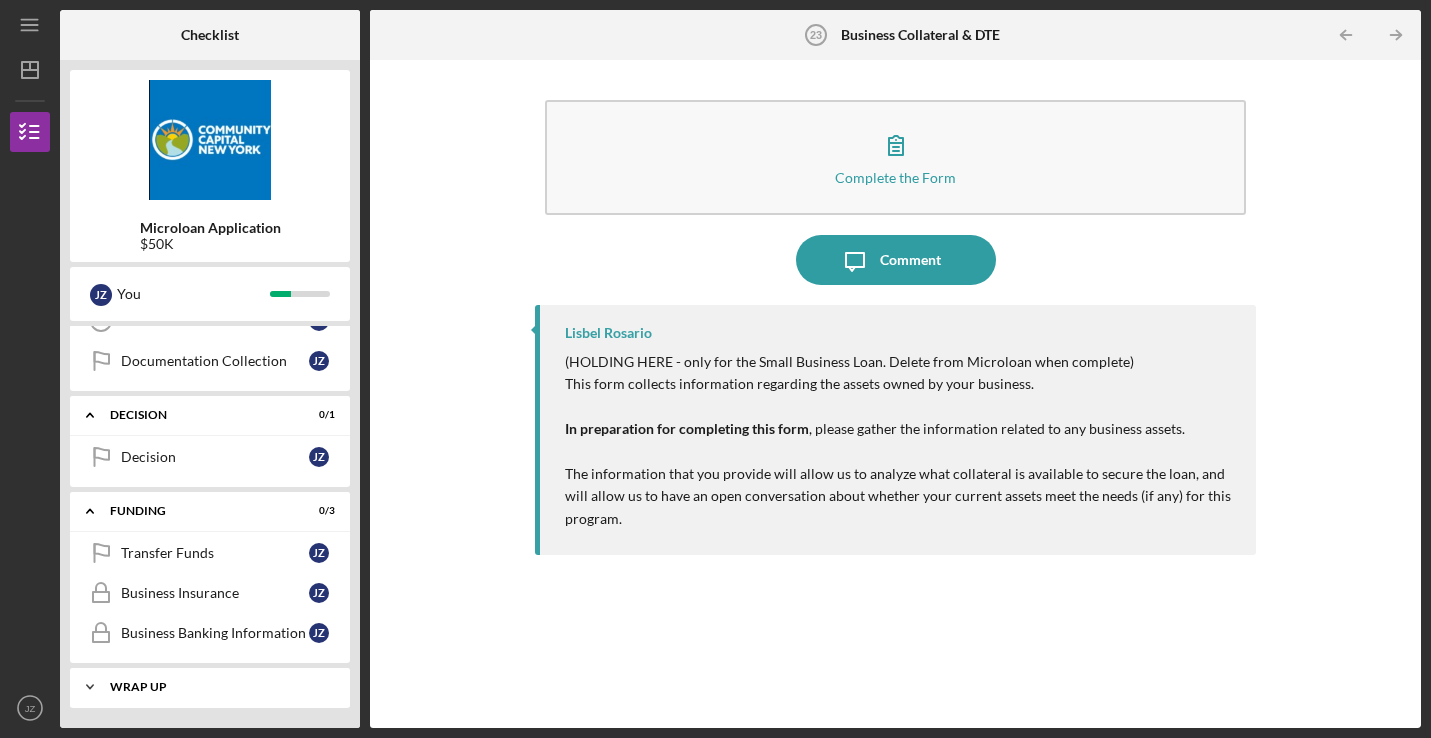 click on "Icon/Expander Wrap up 0 / 2" at bounding box center [210, 687] 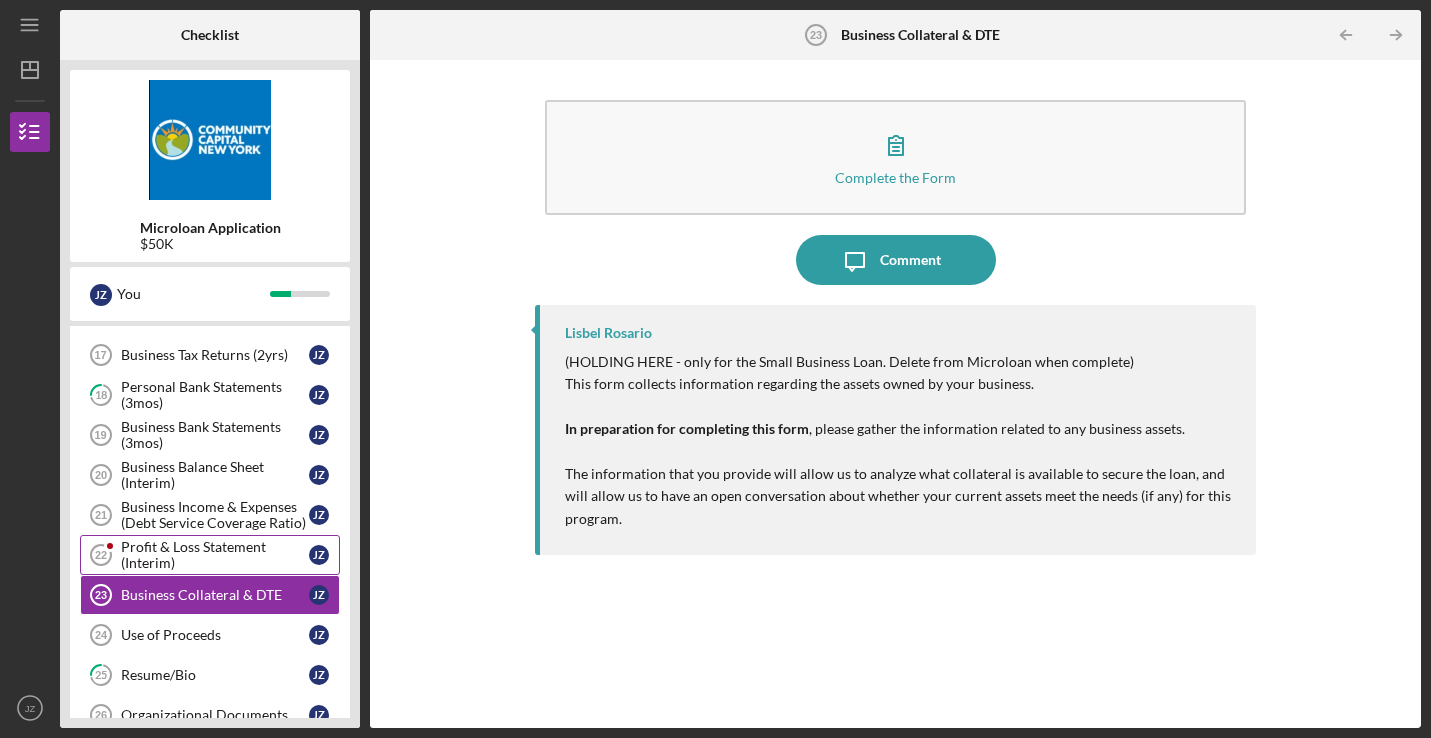 scroll, scrollTop: 285, scrollLeft: 0, axis: vertical 